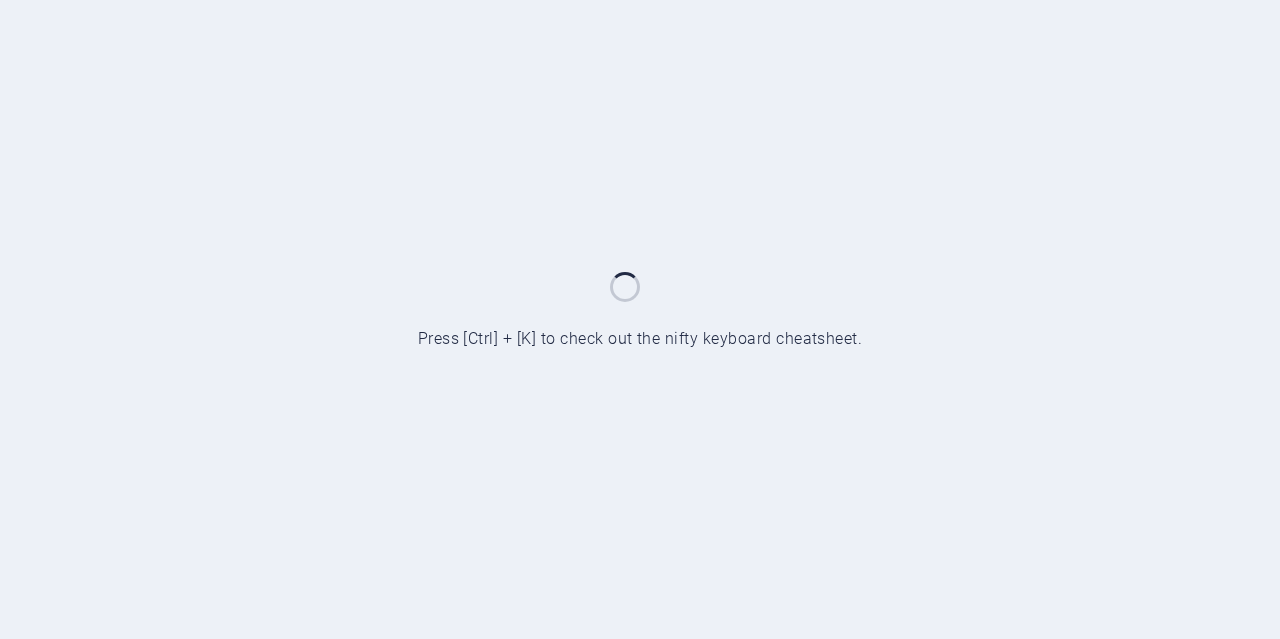 scroll, scrollTop: 0, scrollLeft: 0, axis: both 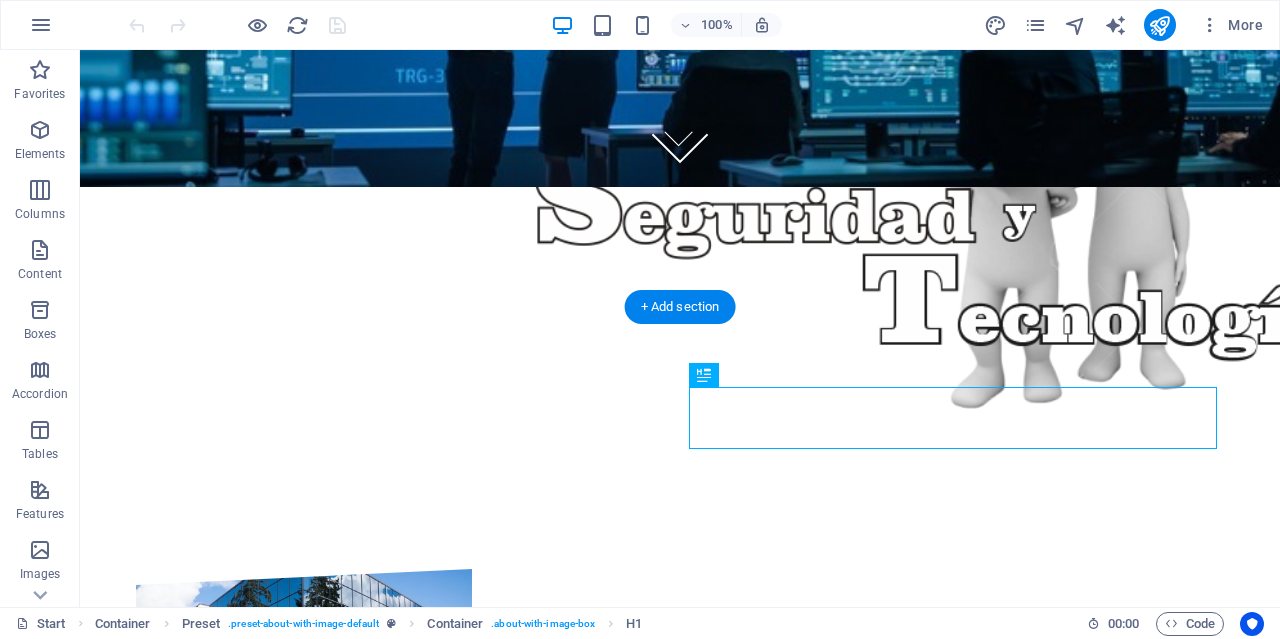 click at bounding box center (680, -92) 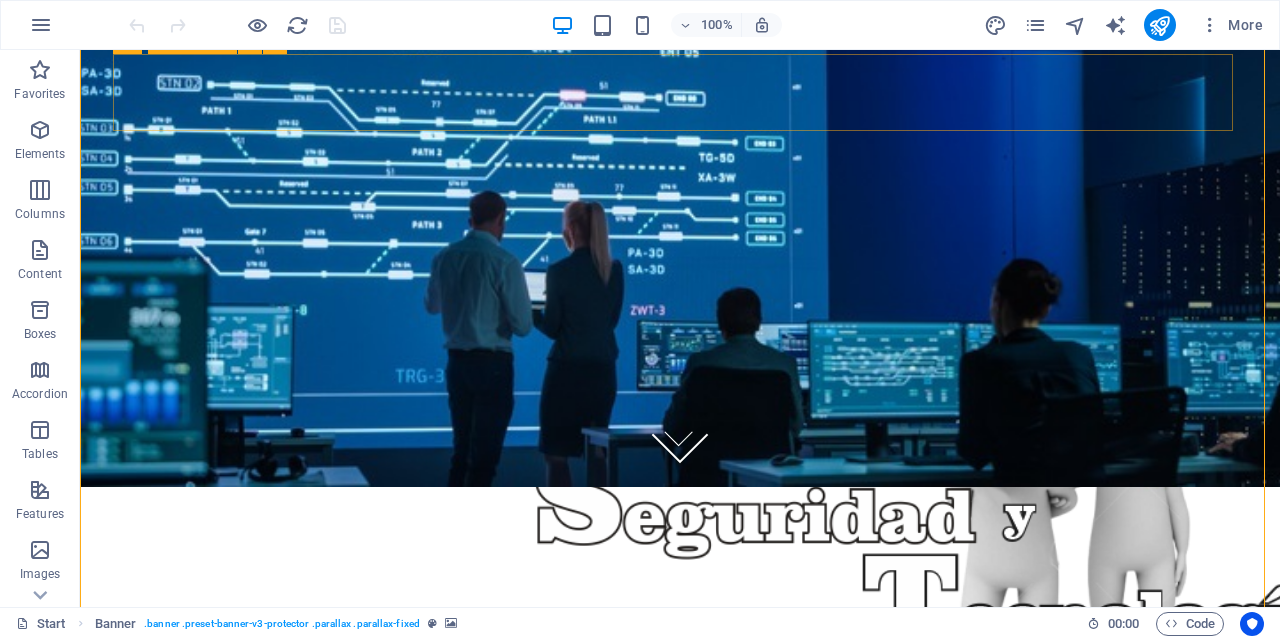 scroll, scrollTop: 20, scrollLeft: 0, axis: vertical 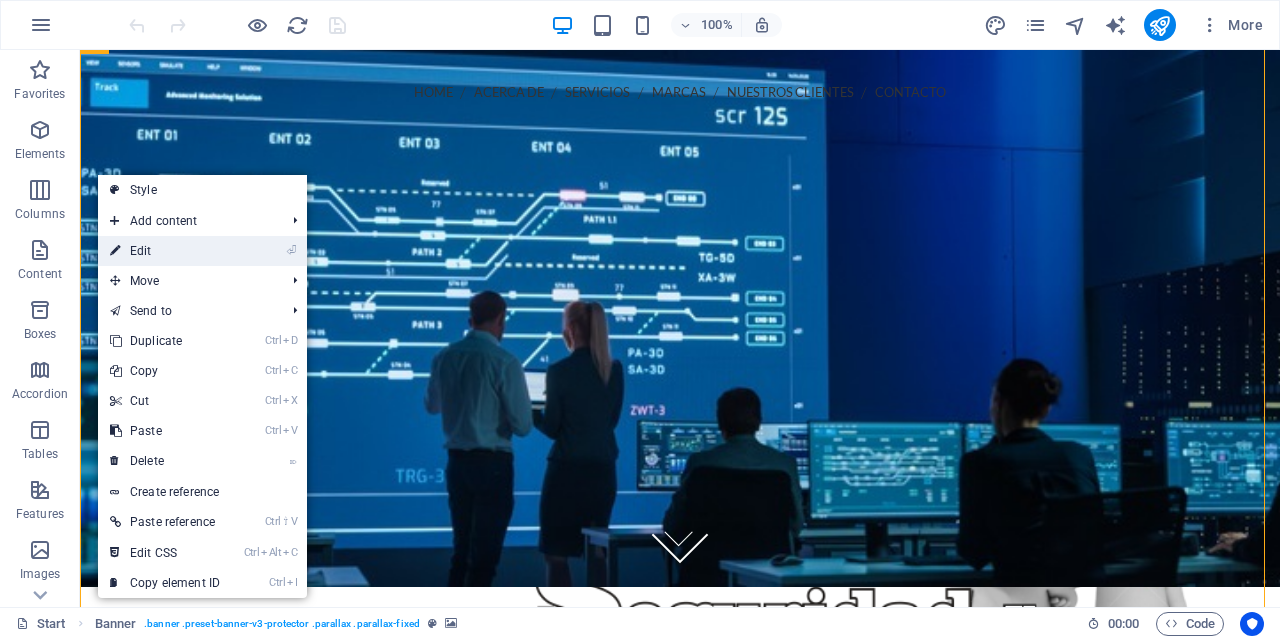 click on "⏎  Edit" at bounding box center (165, 251) 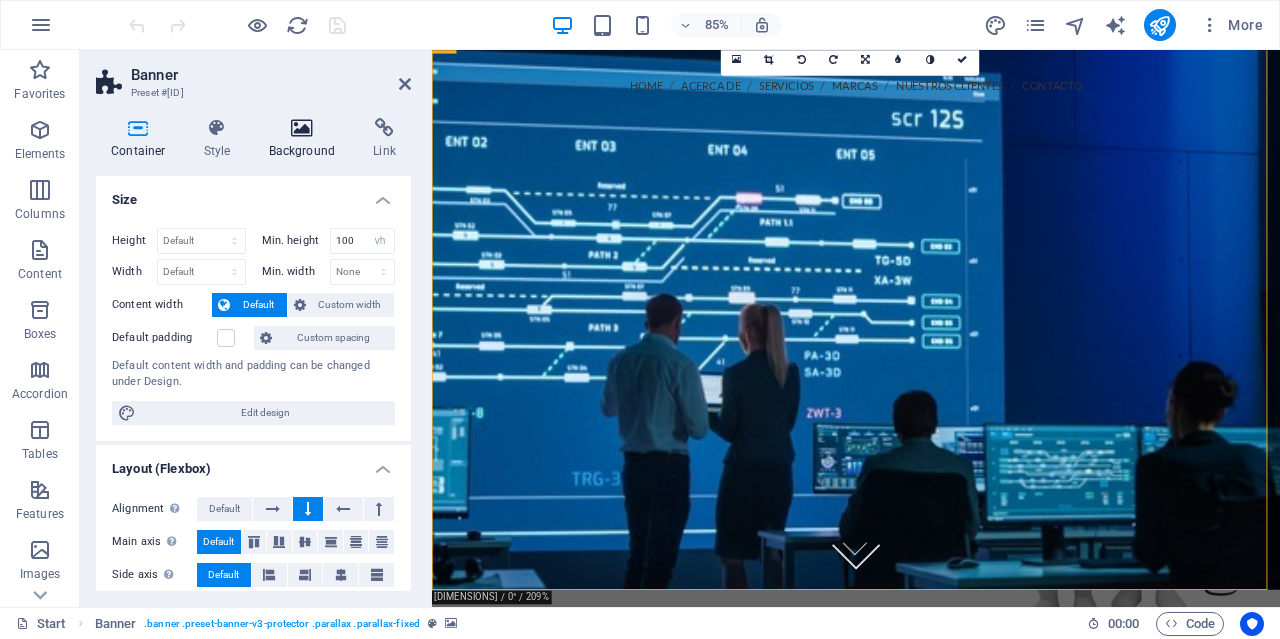 click at bounding box center (302, 128) 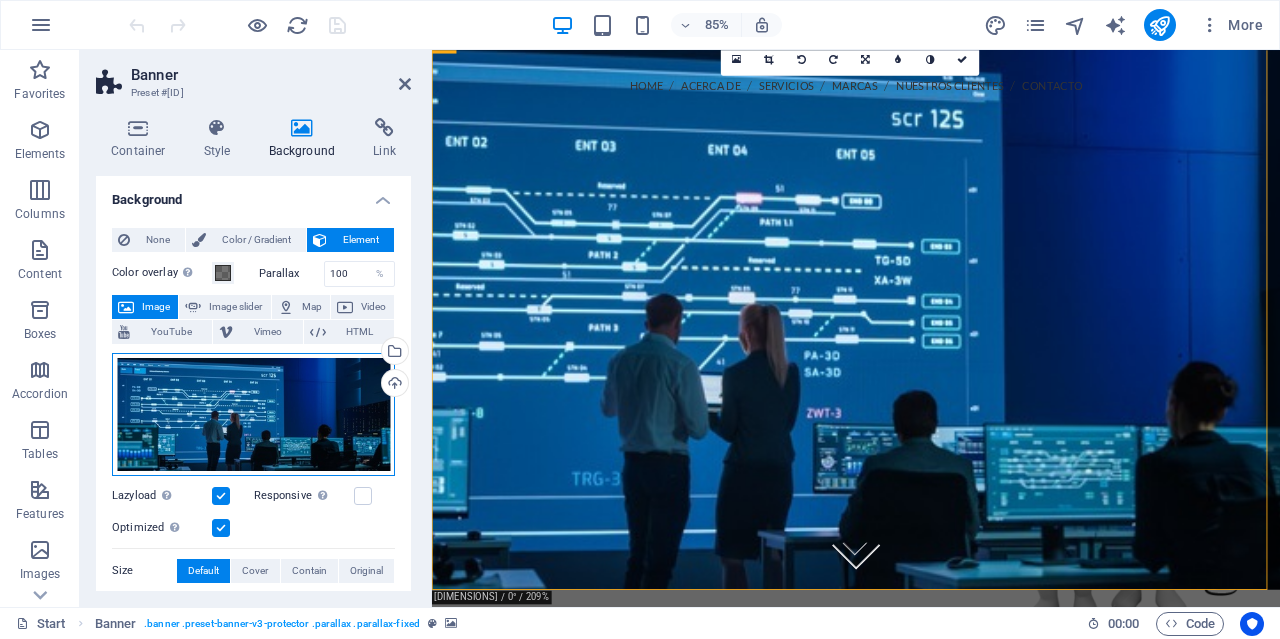 click on "Drag files here, click to choose files or select files from Files or our free stock photos & videos" at bounding box center (253, 414) 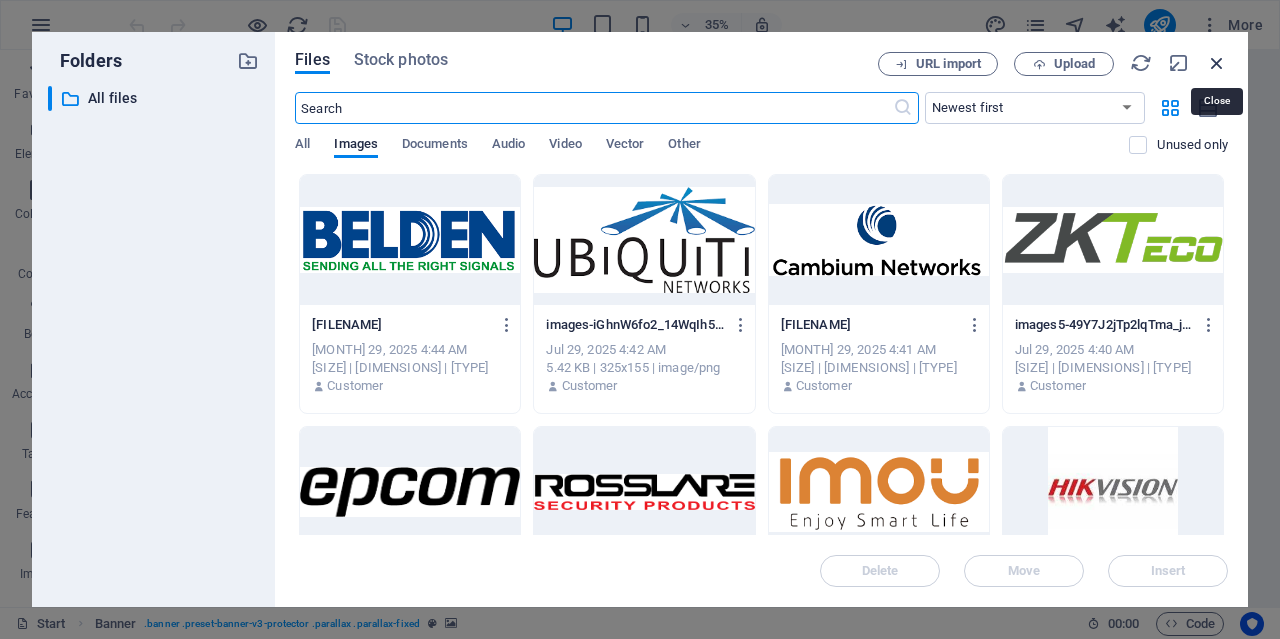 drag, startPoint x: 901, startPoint y: 15, endPoint x: 1218, endPoint y: 60, distance: 320.17807 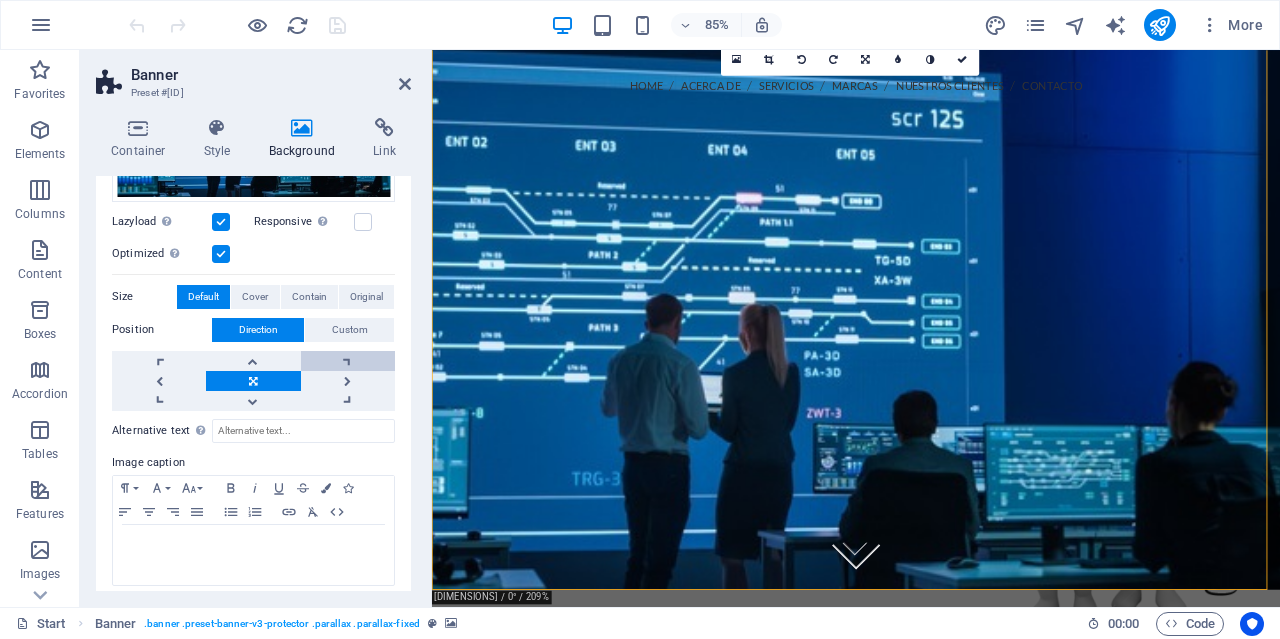 scroll, scrollTop: 284, scrollLeft: 0, axis: vertical 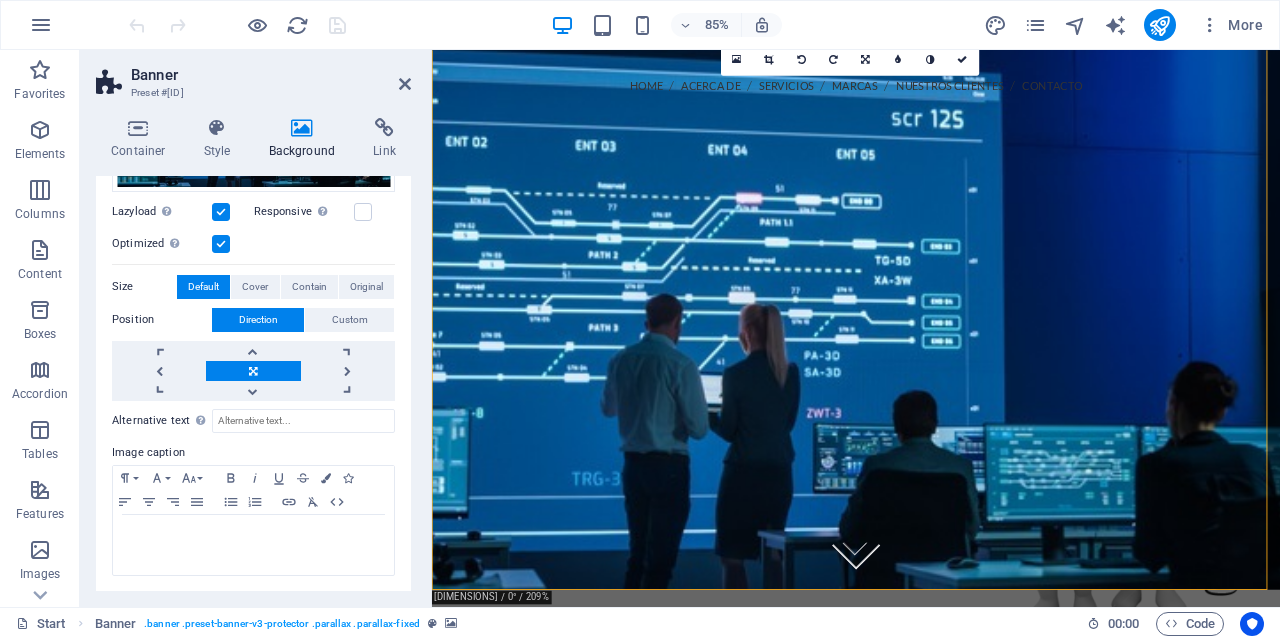 click on "Size" at bounding box center [144, 287] 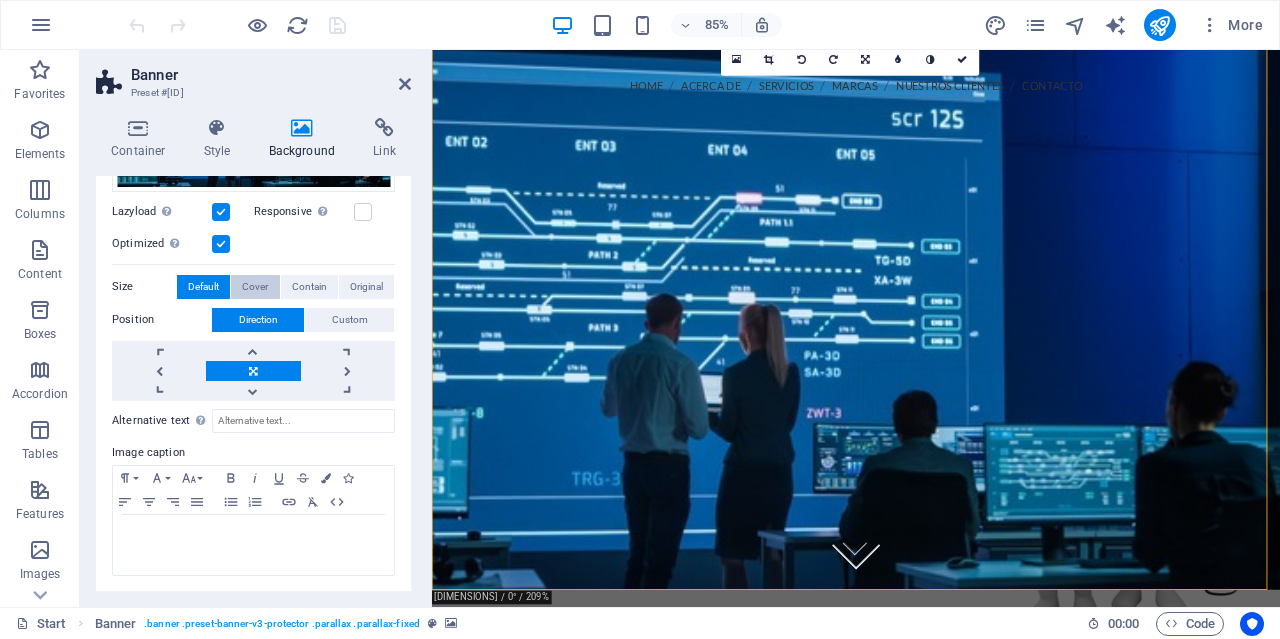 click on "Cover" at bounding box center (255, 287) 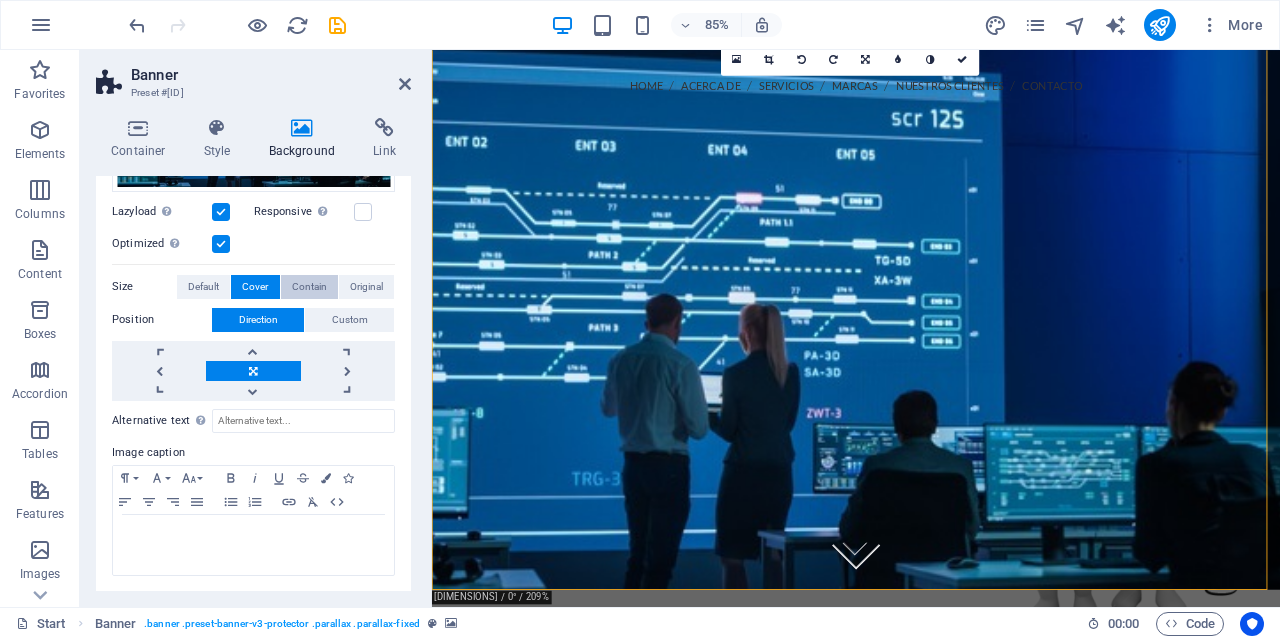 click on "Contain" at bounding box center (309, 287) 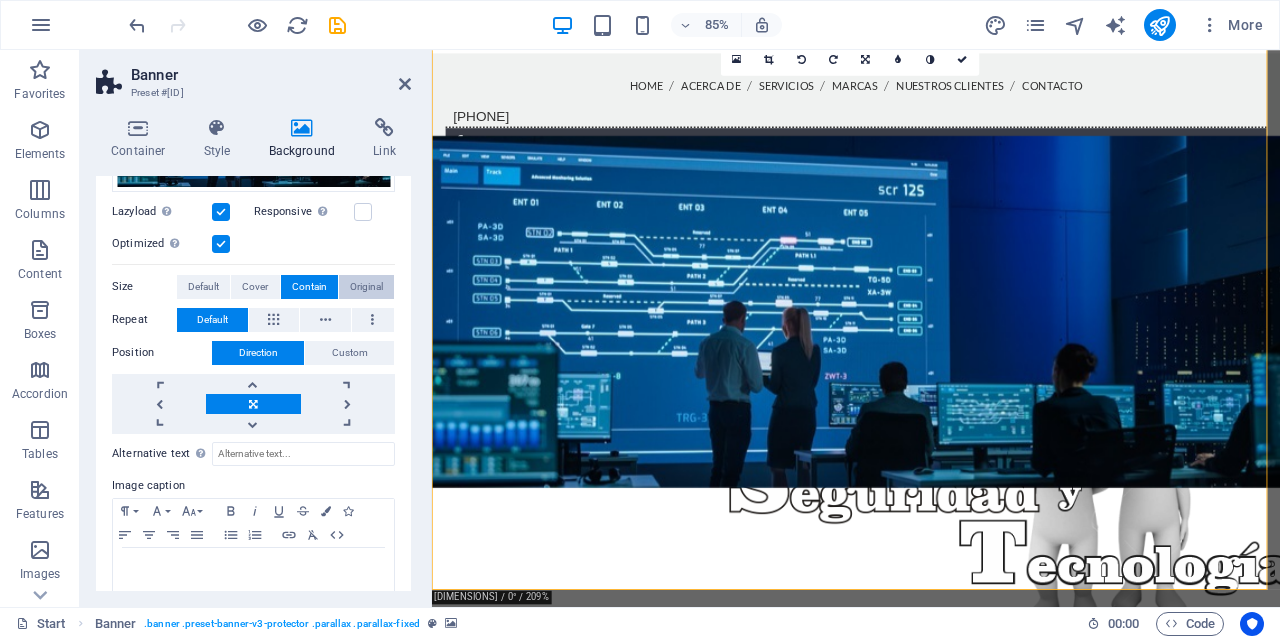 click on "Original" at bounding box center (366, 287) 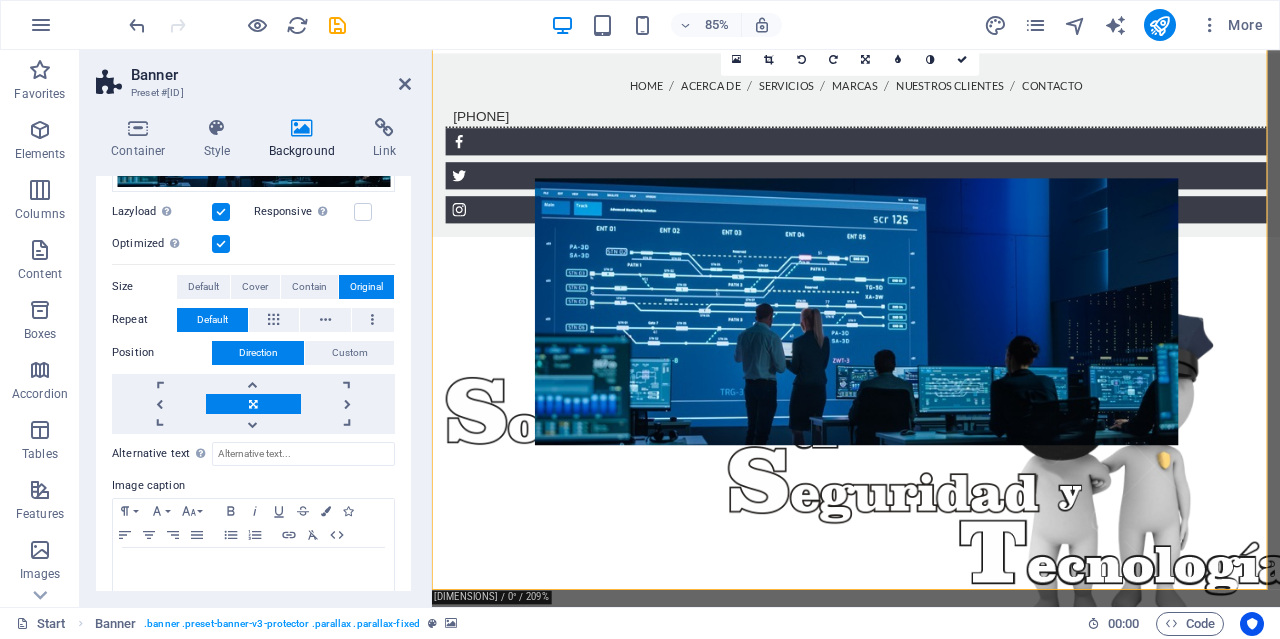 click on "Size" at bounding box center [144, 287] 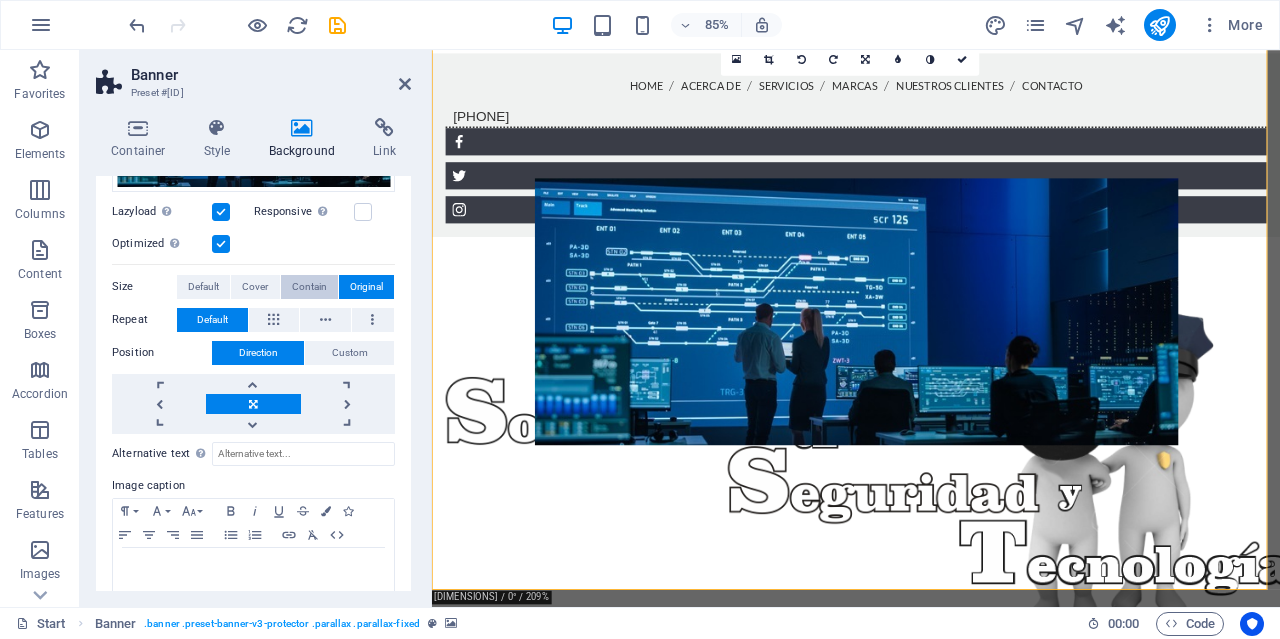 click on "Contain" at bounding box center (309, 287) 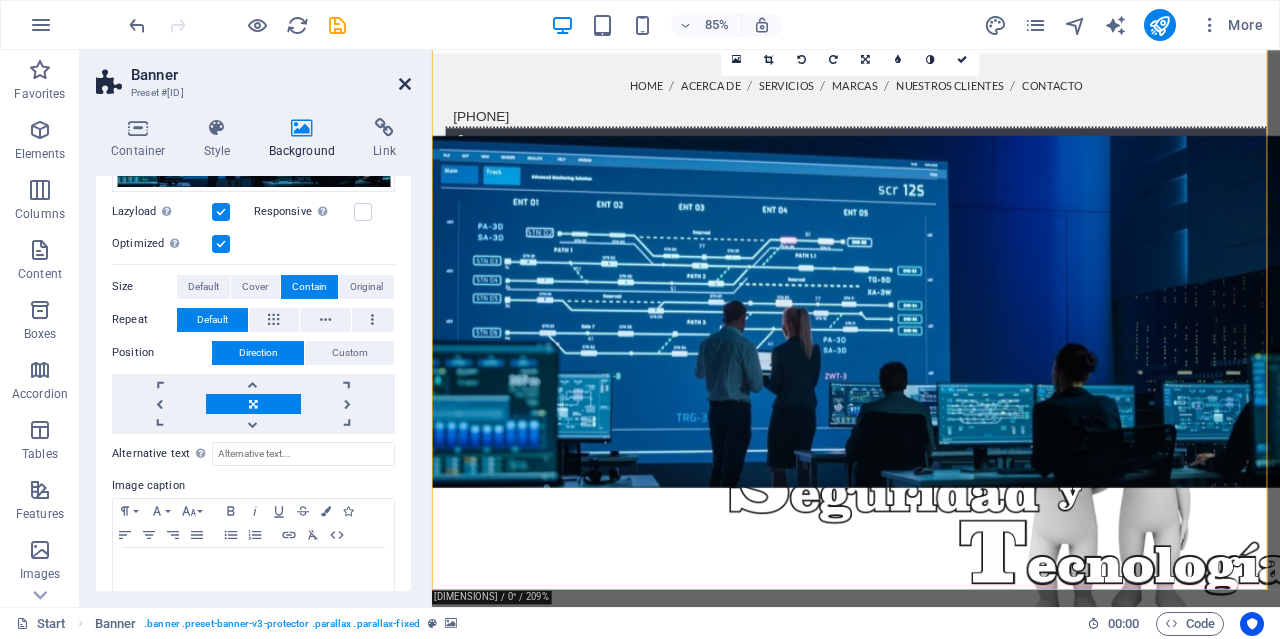 click at bounding box center (405, 84) 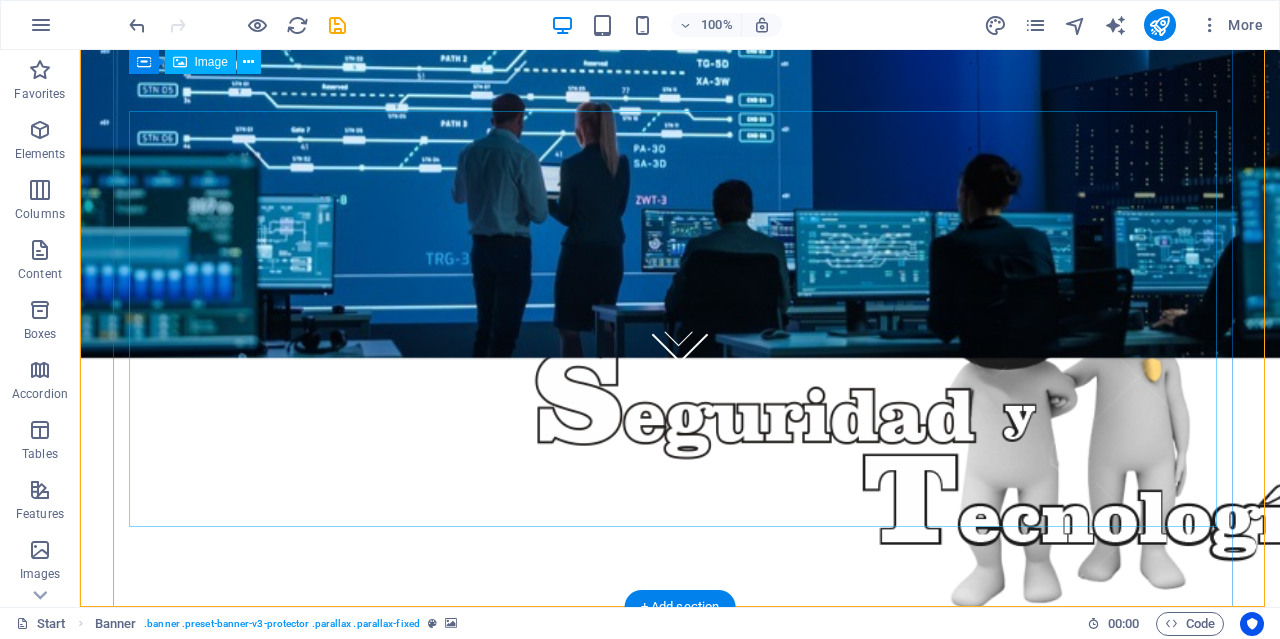 scroll, scrollTop: 120, scrollLeft: 0, axis: vertical 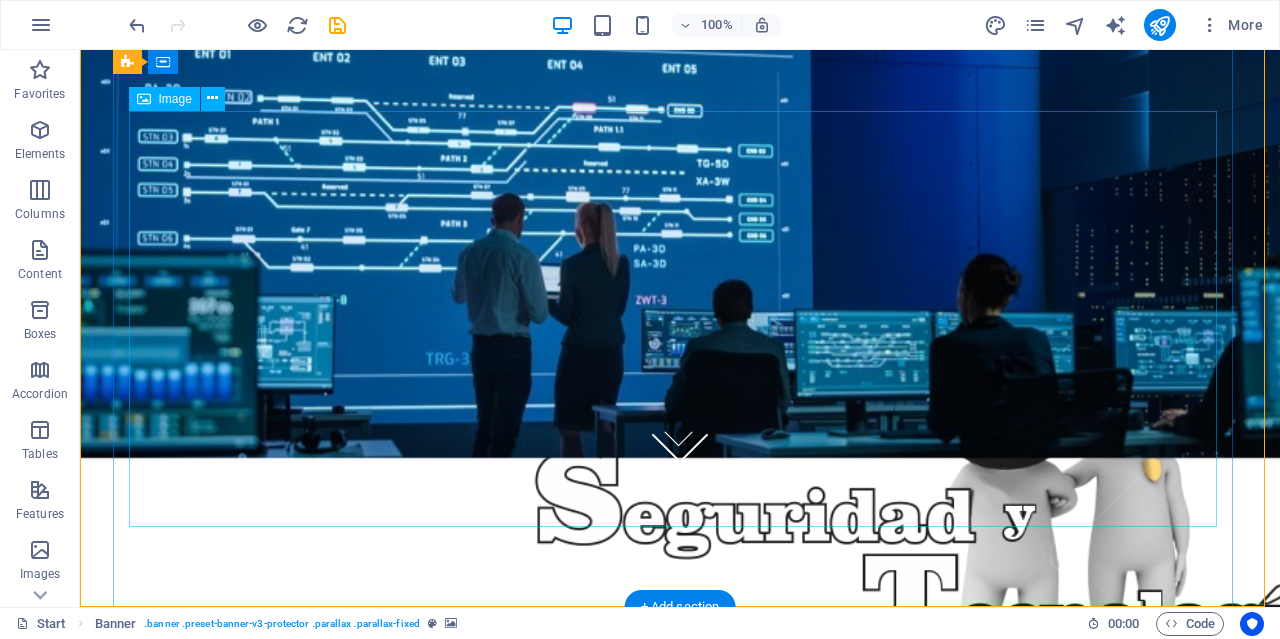 click at bounding box center [680, 479] 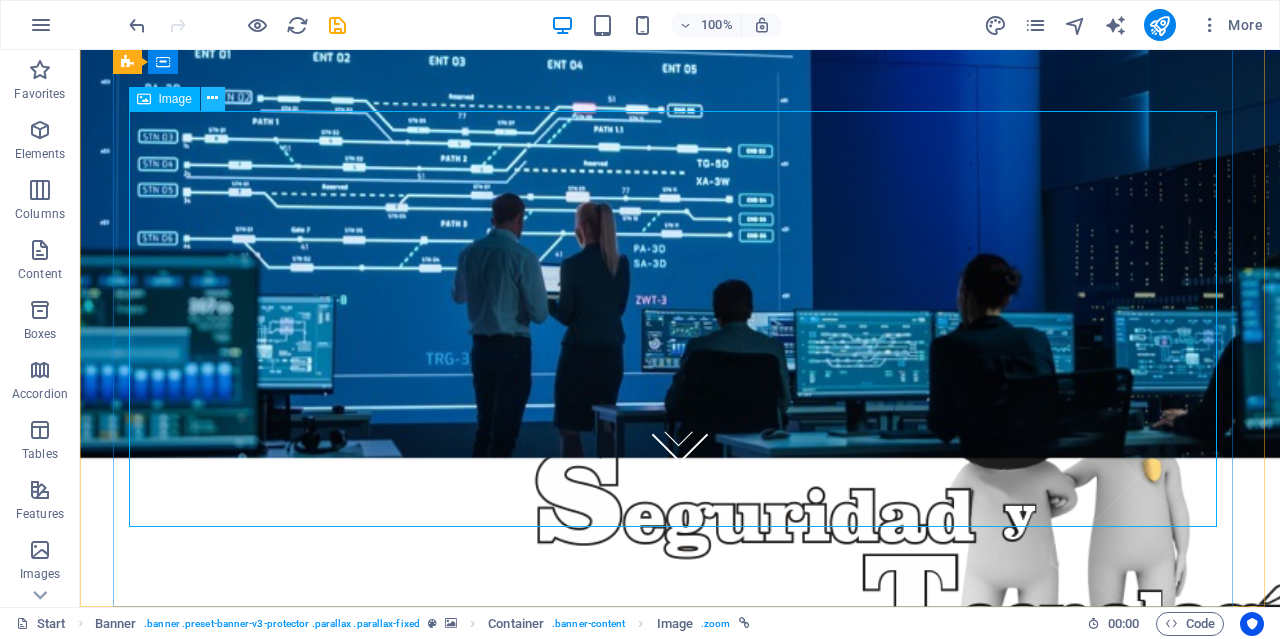 click at bounding box center (212, 98) 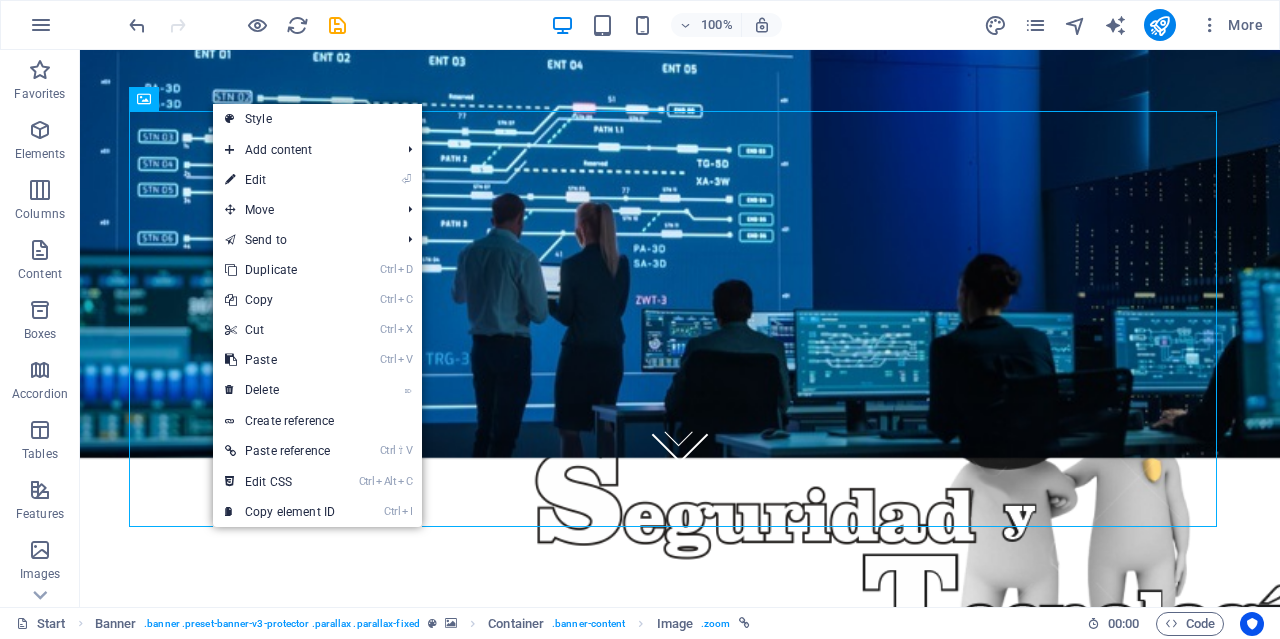 click on "⏎  Edit" at bounding box center [280, 180] 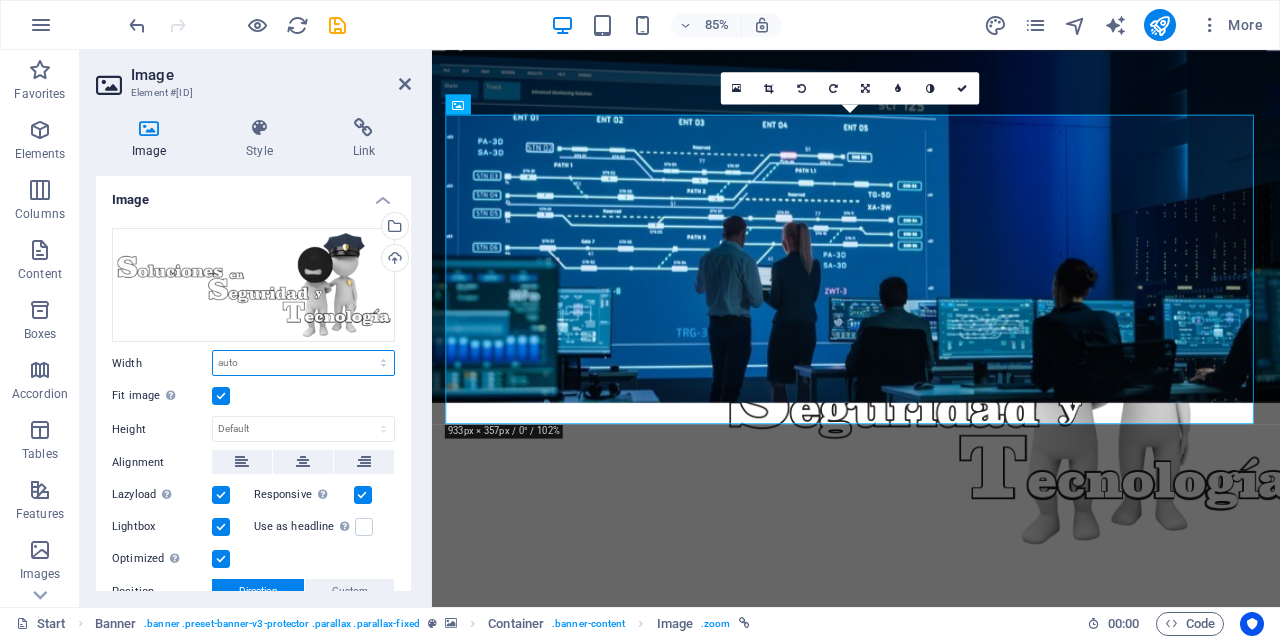 click on "Default auto px rem % em vh vw" at bounding box center (303, 363) 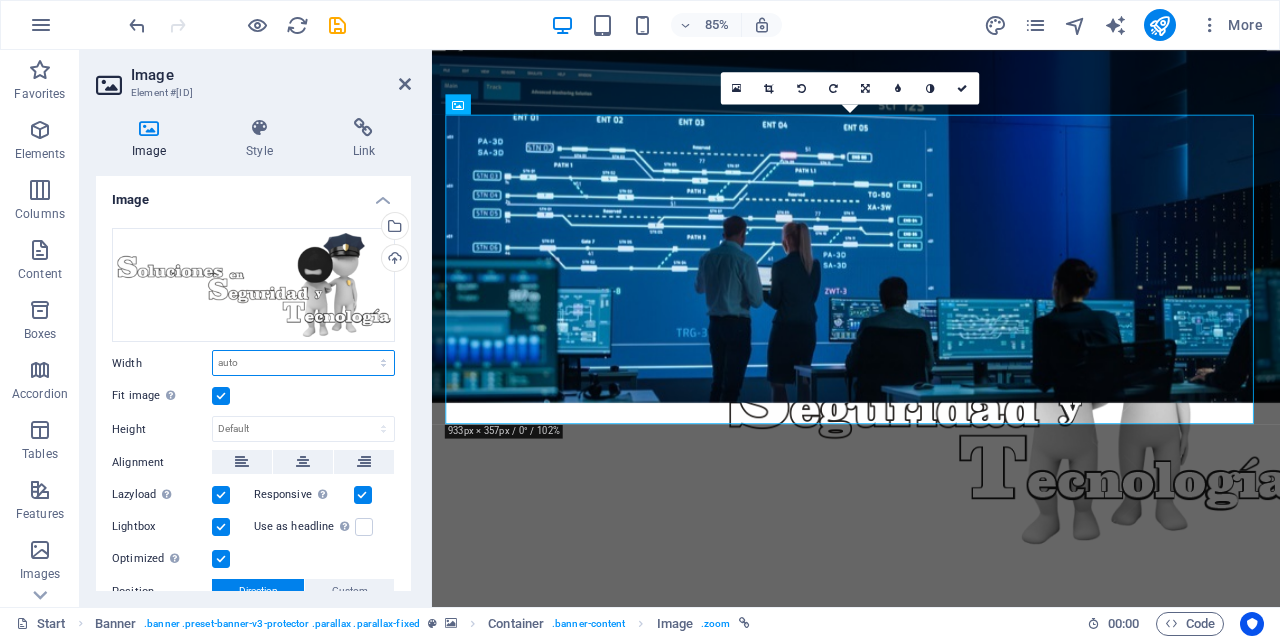 select on "%" 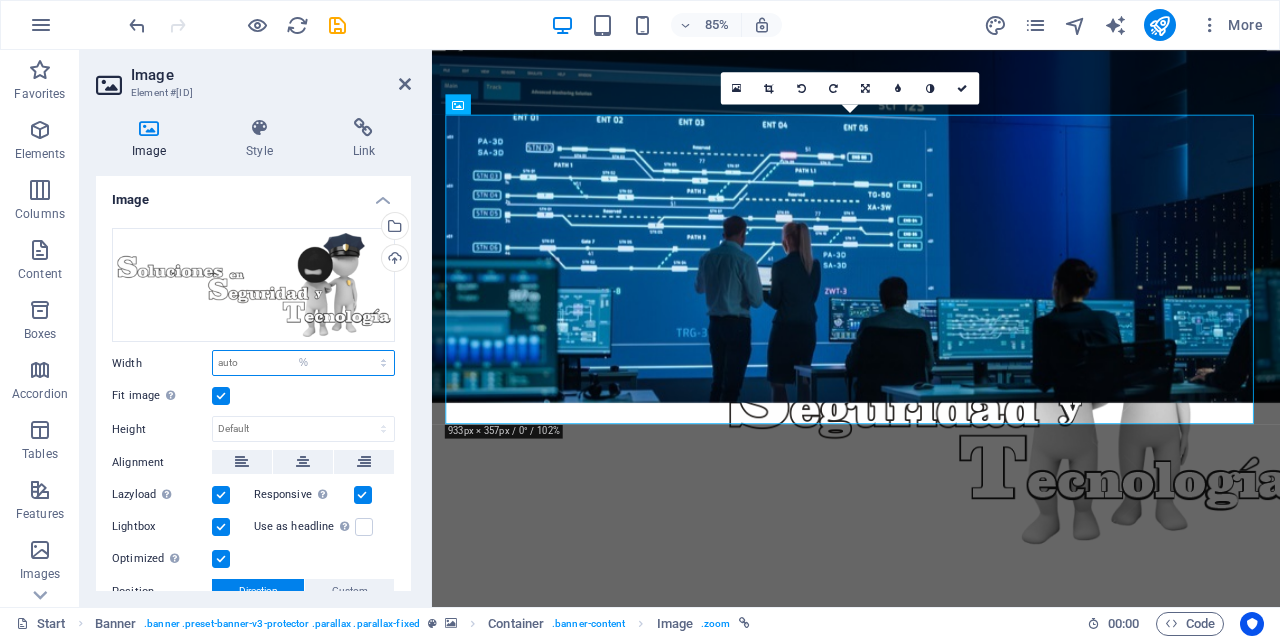 click on "Default auto px rem % em vh vw" at bounding box center [303, 363] 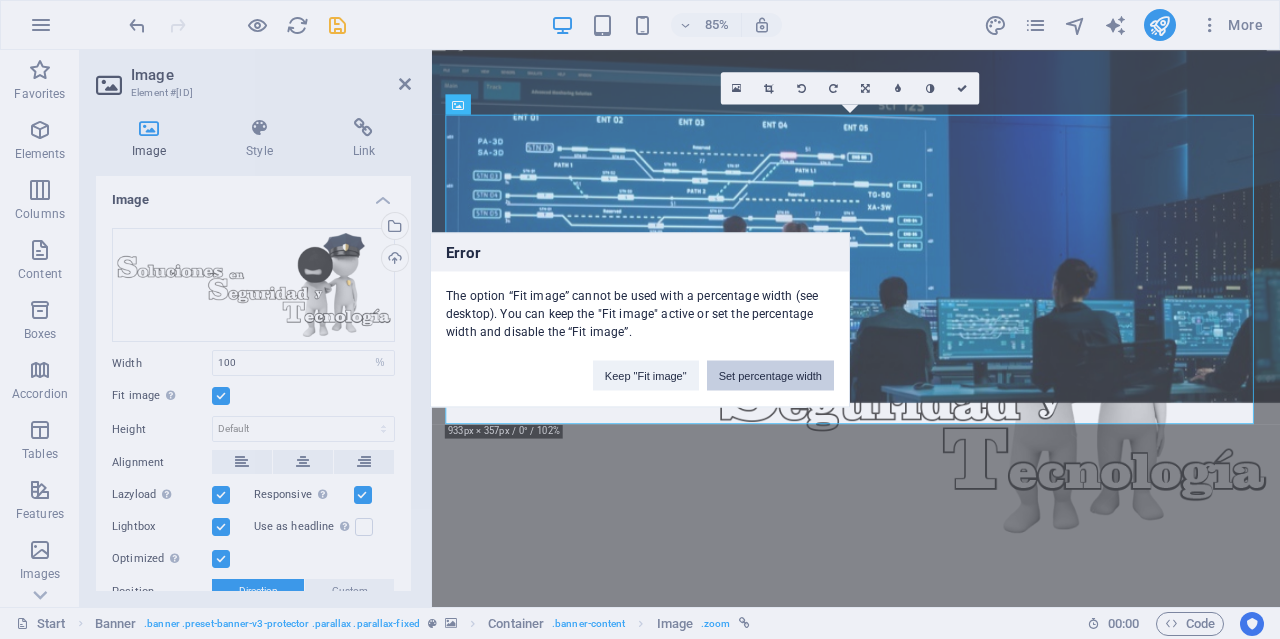 click on "Set percentage width" at bounding box center (770, 375) 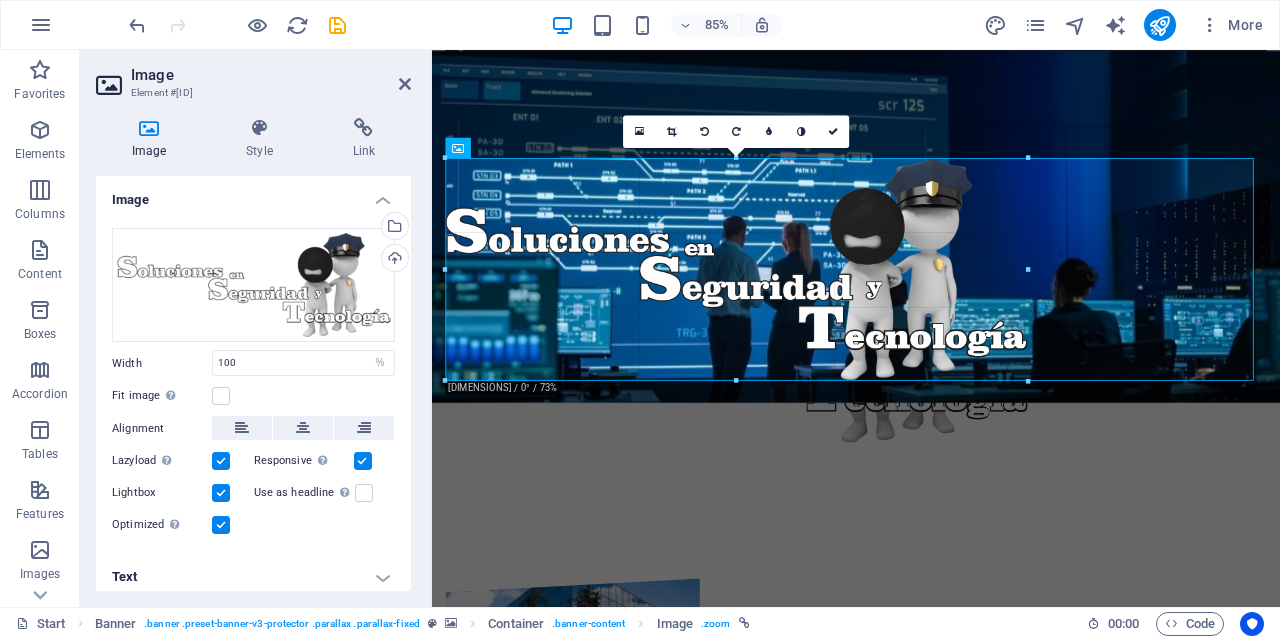 drag, startPoint x: 1254, startPoint y: 424, endPoint x: 501, endPoint y: 332, distance: 758.59937 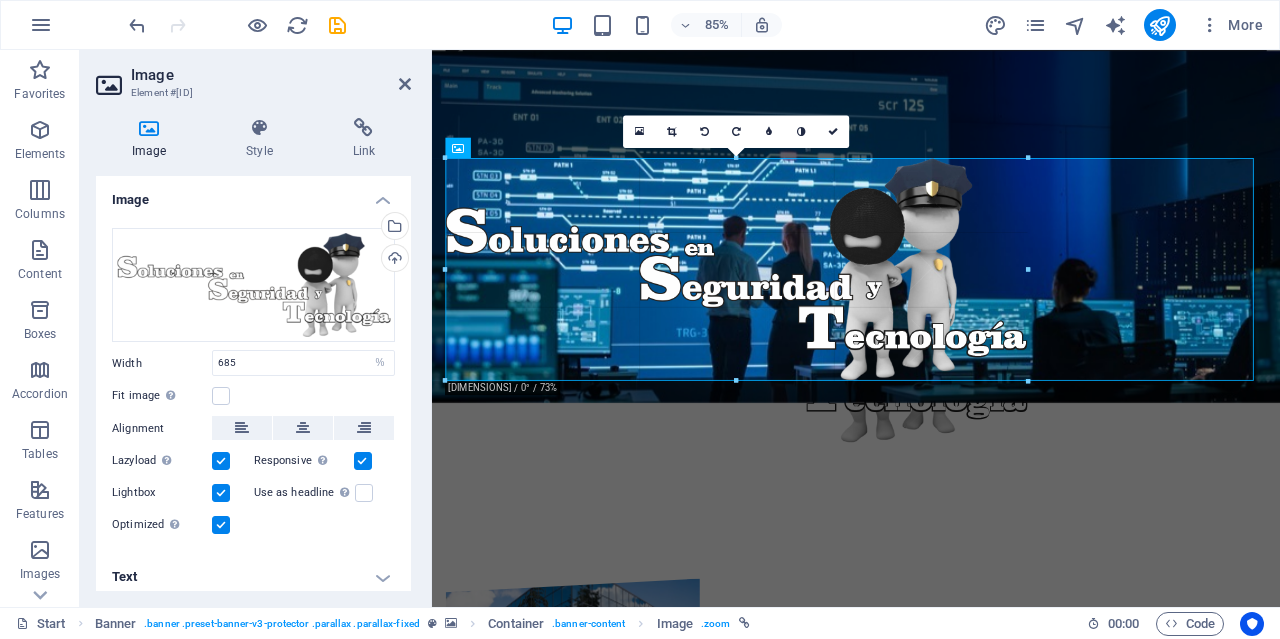 select on "px" 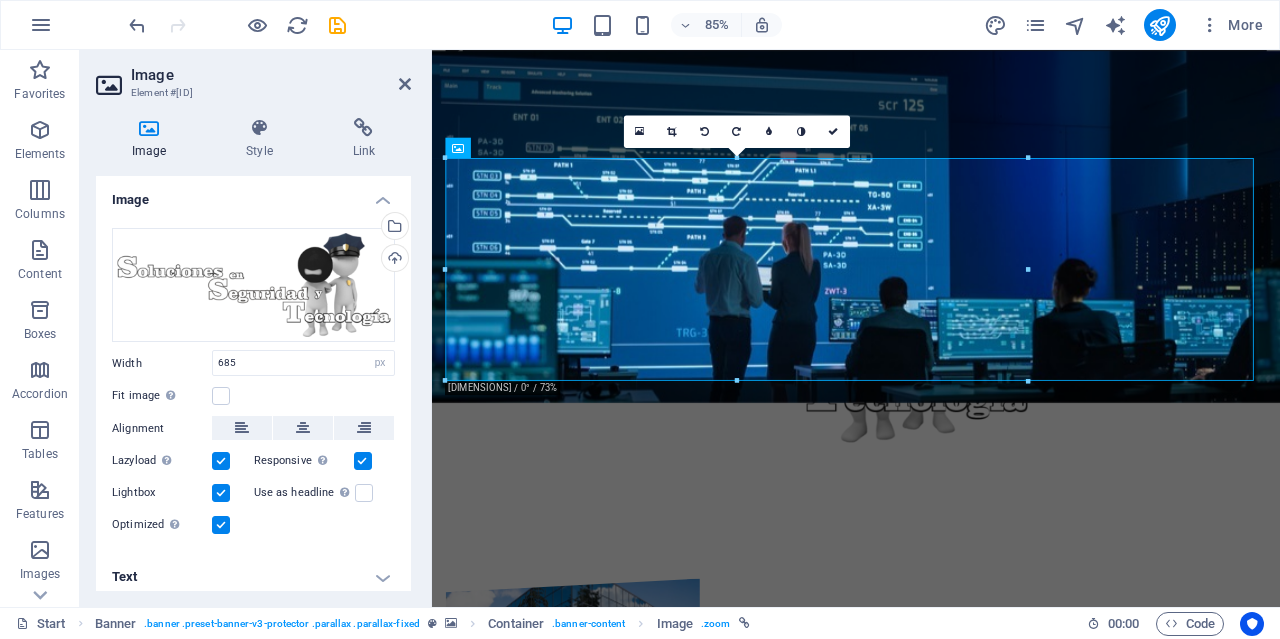 click on "Image Element #[ID] Image Style Link Image Drag files here, click to choose files or select files from Files or our free stock photos & videos Select files from the file manager, stock photos, or upload file(s) Upload Width 685 Default auto px rem % em vh vw Fit image Automatically fit image to a fixed width and height Height Default auto px Alignment Lazyload Loading images after the page loads improves page speed. Responsive Automatically load retina image and smartphone optimized sizes. Lightbox Use as headline The image will be wrapped in an H1 headline tag. Useful for giving alternative text the weight of an H1 headline, e.g. for the logo. Leave unchecked if uncertain. Optimized Images are compressed to improve page speed. Position Direction Custom X offset 50 px rem % vh vw Y offset 50 px rem % vh vw Text Float No float Image left Image right Determine how text should behave around the image. Text Alternative text Image caption Paragraph Format Normal Heading 1 Heading 2 Heading 3 Heading 4 Code" at bounding box center (256, 328) 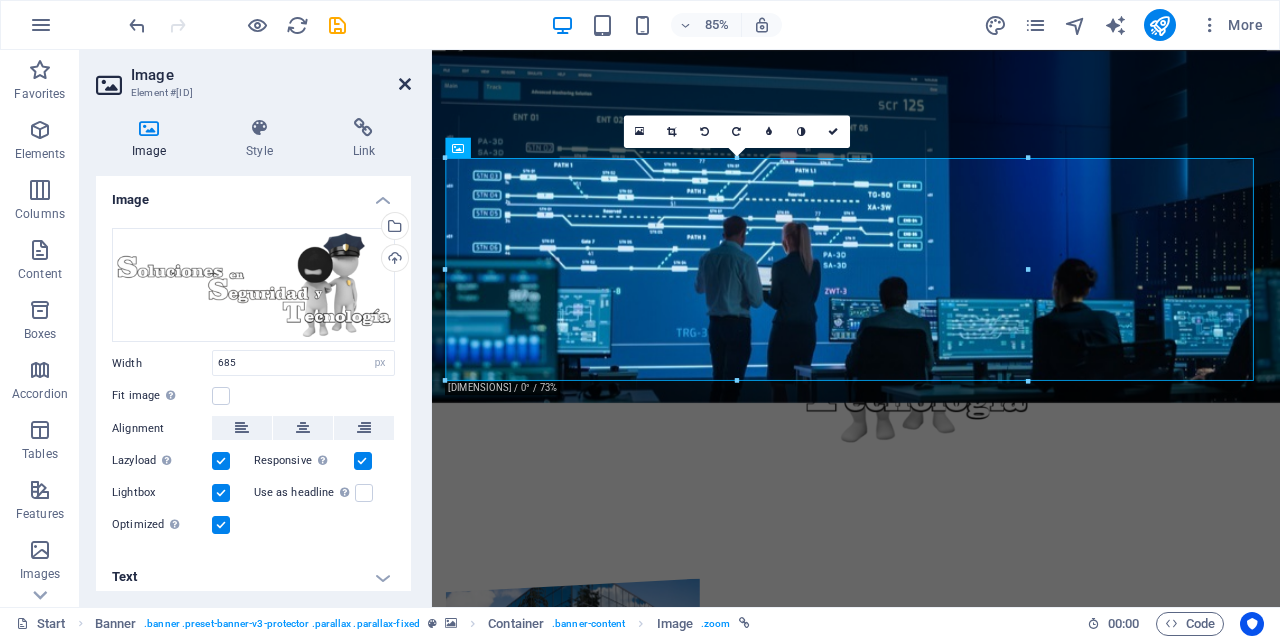 click at bounding box center (405, 84) 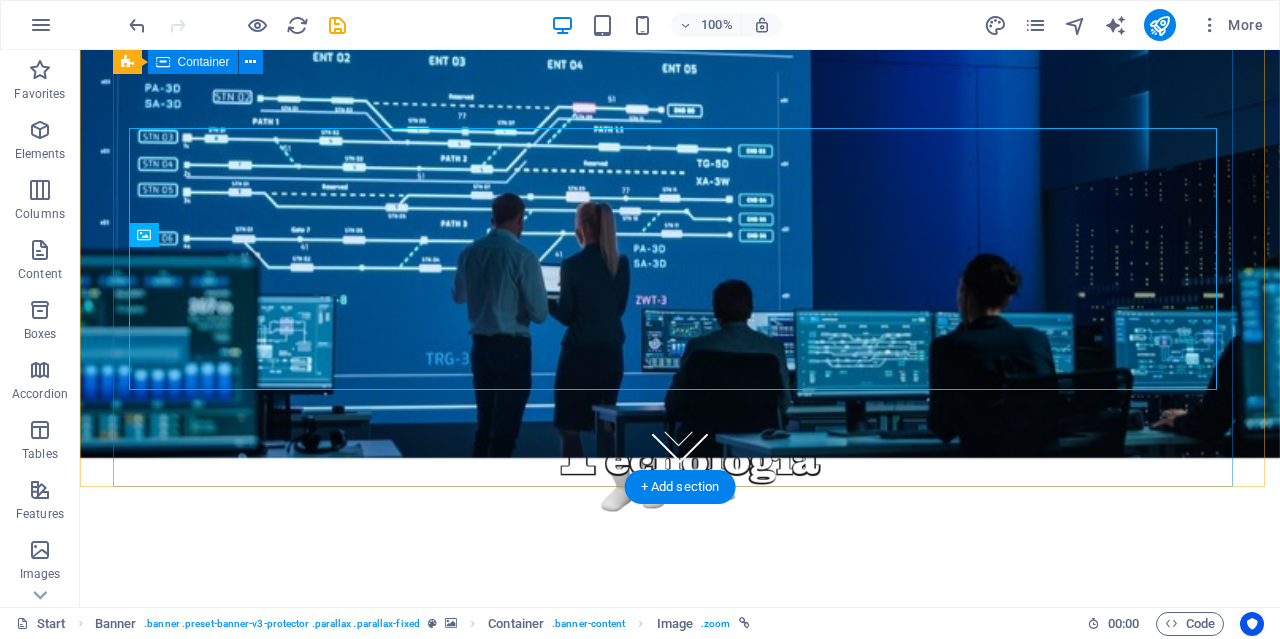 click at bounding box center (680, 381) 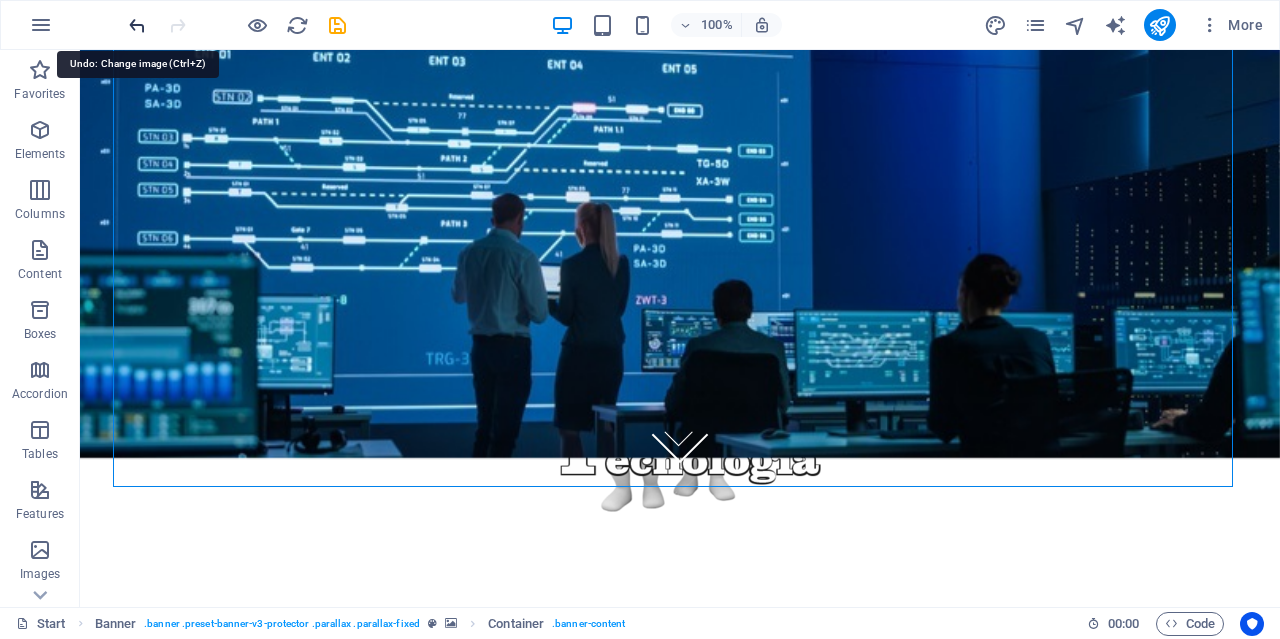 click at bounding box center (137, 25) 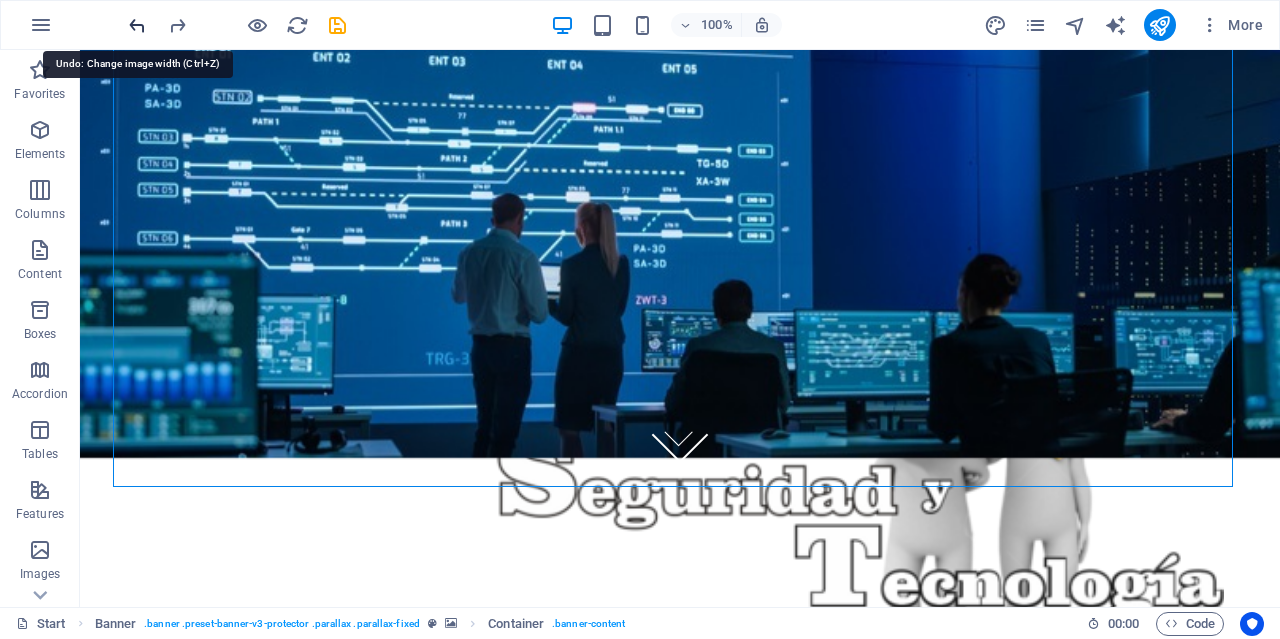 click at bounding box center (137, 25) 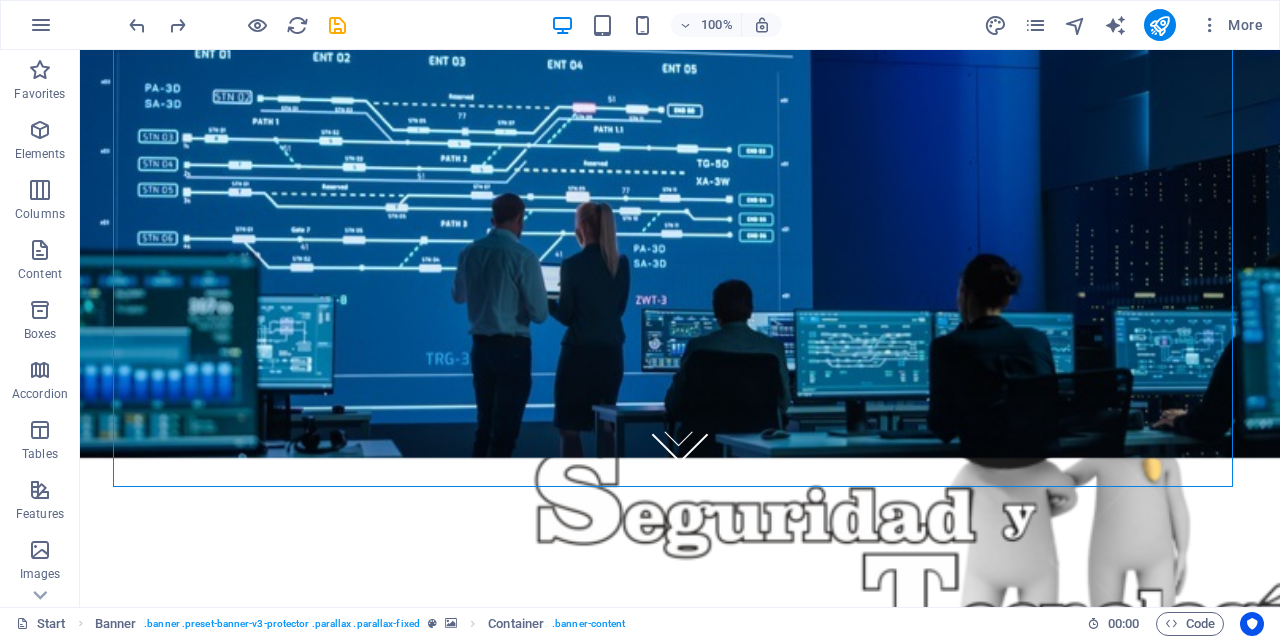click on "100% More" at bounding box center [640, 25] 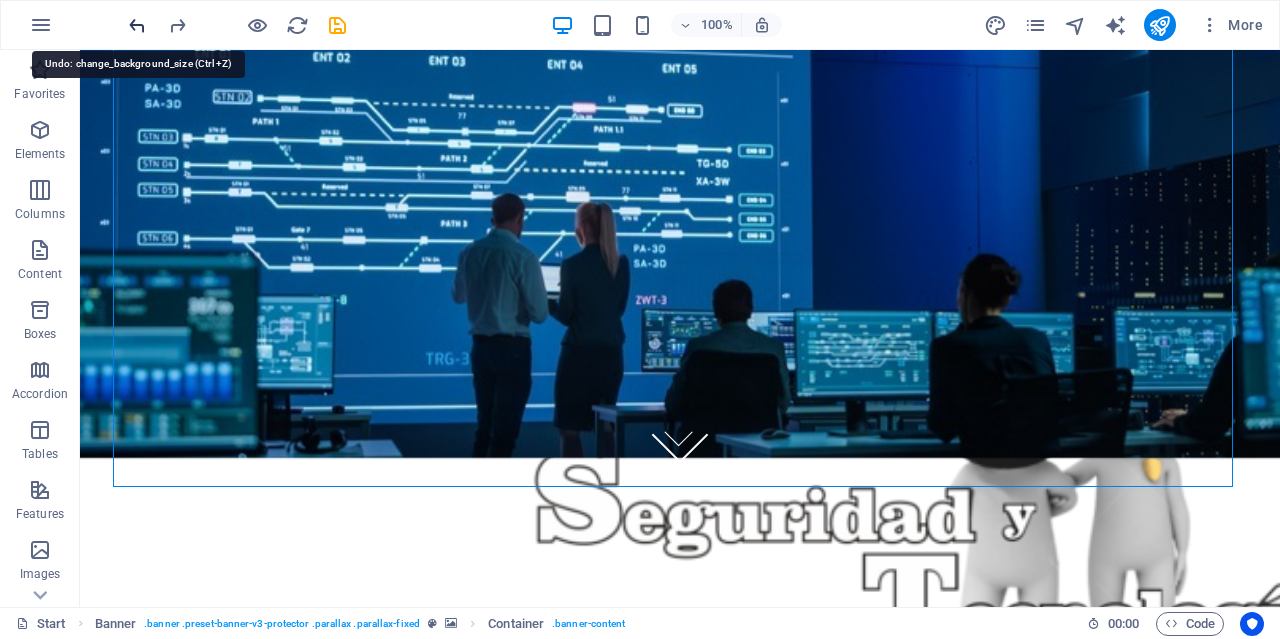 click at bounding box center [137, 25] 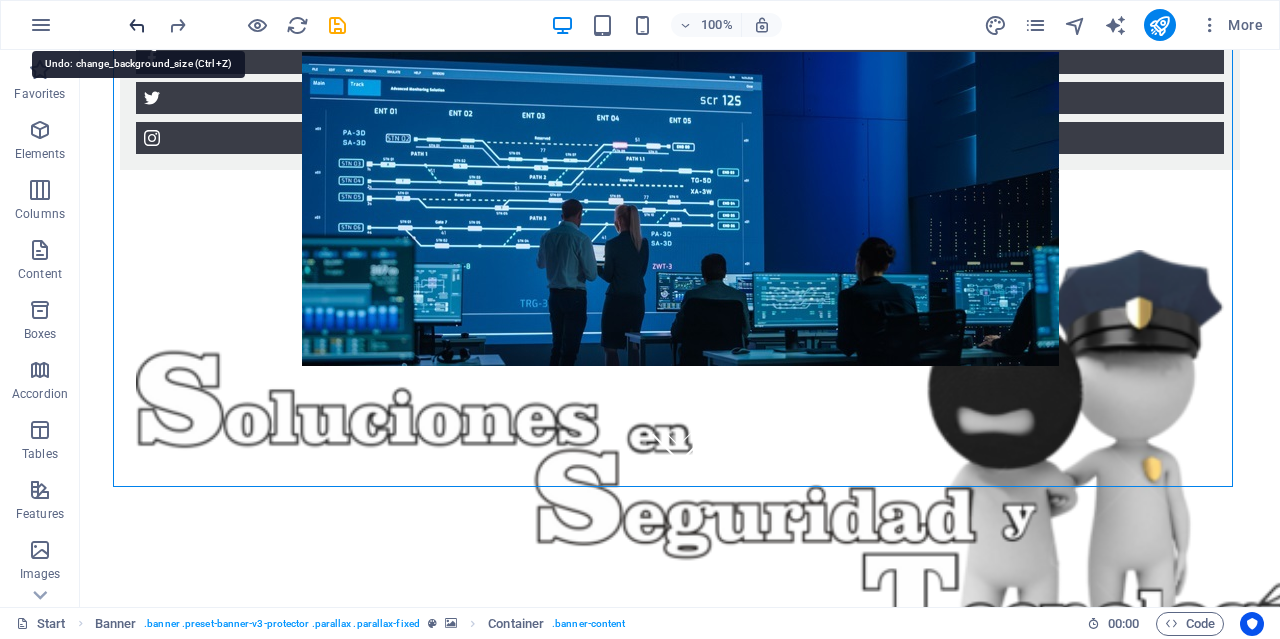 click at bounding box center [137, 25] 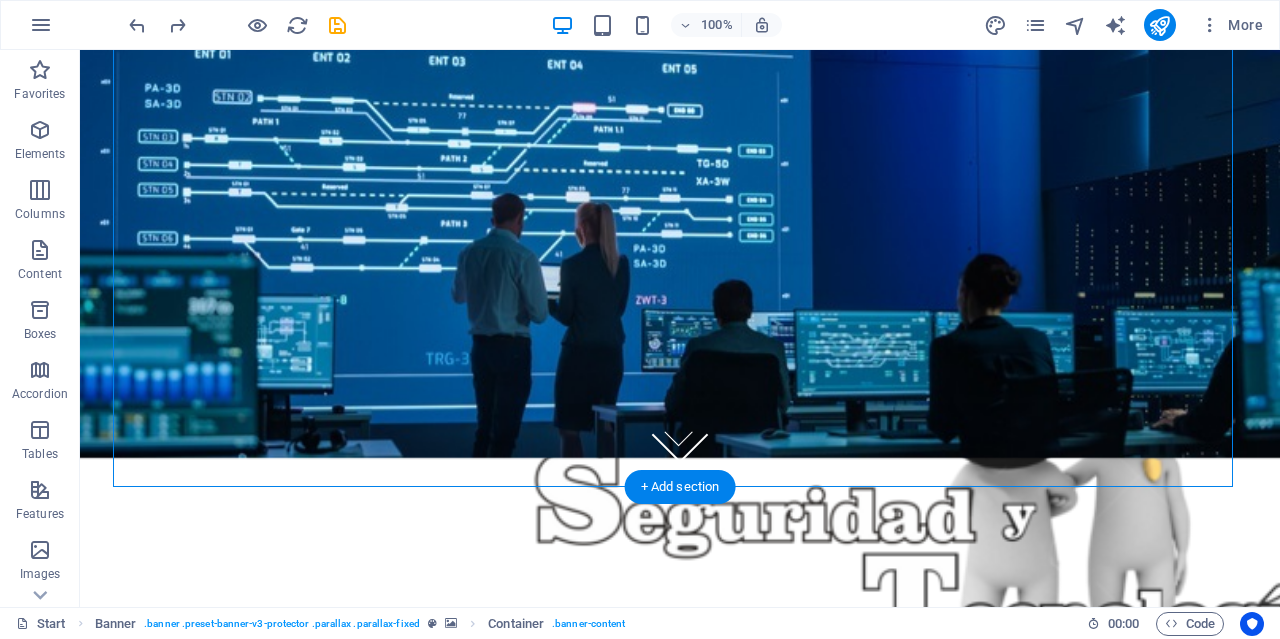 click at bounding box center (680, 208) 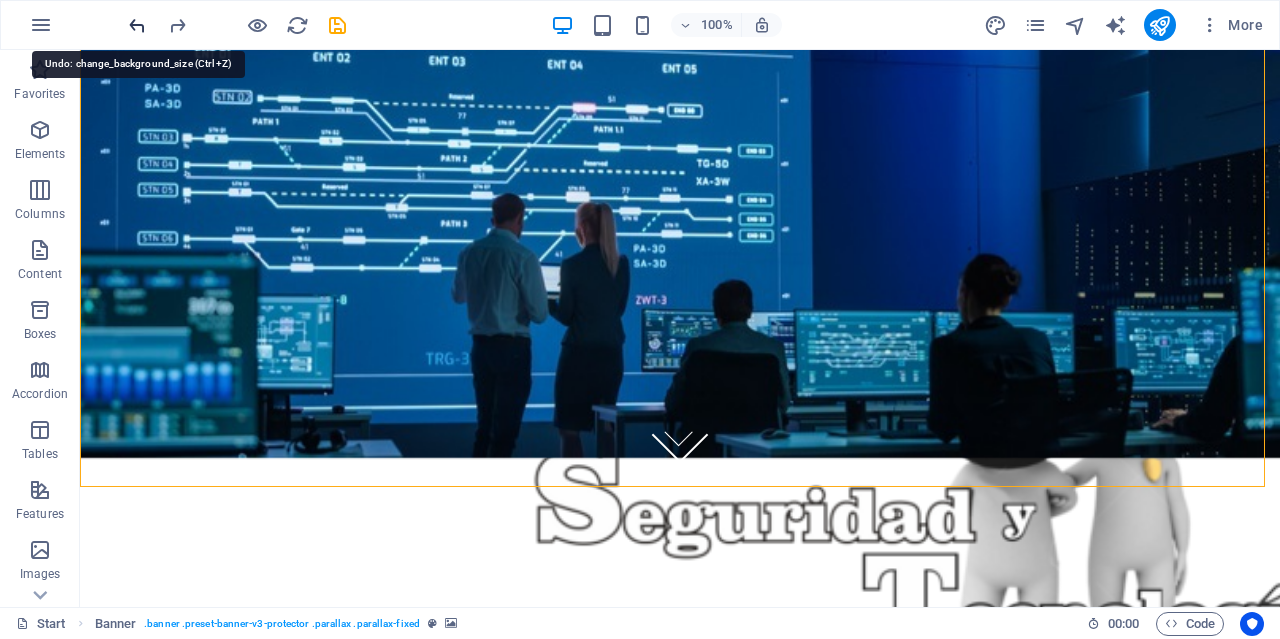 click at bounding box center (137, 25) 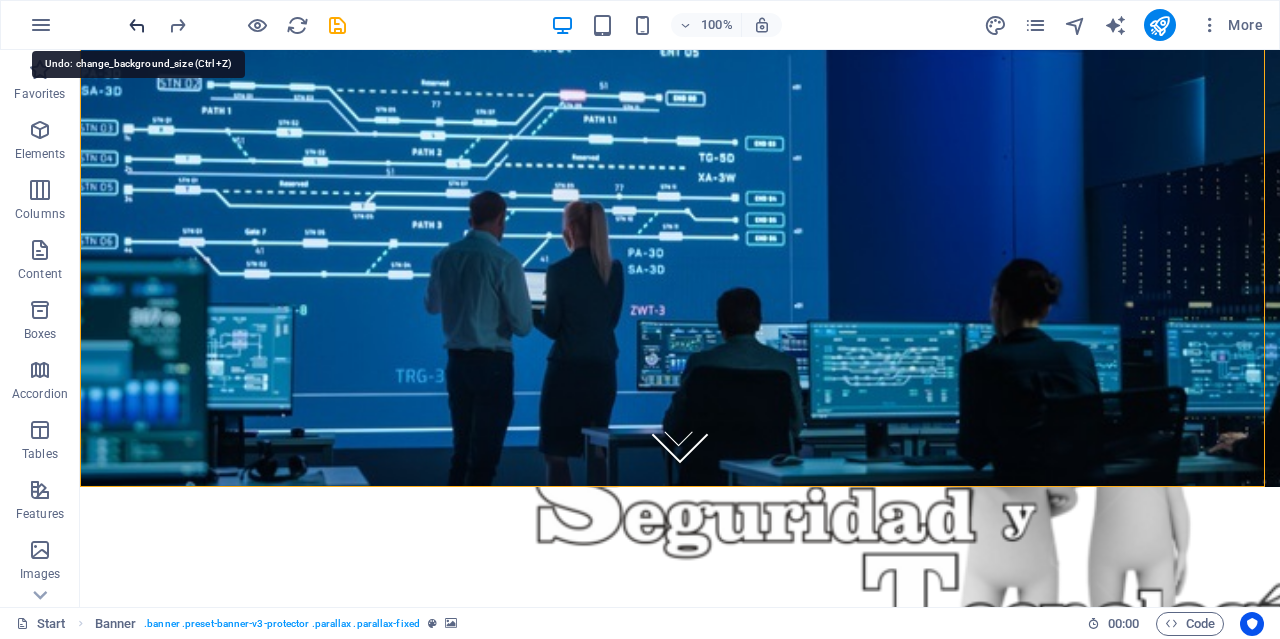 click at bounding box center (137, 25) 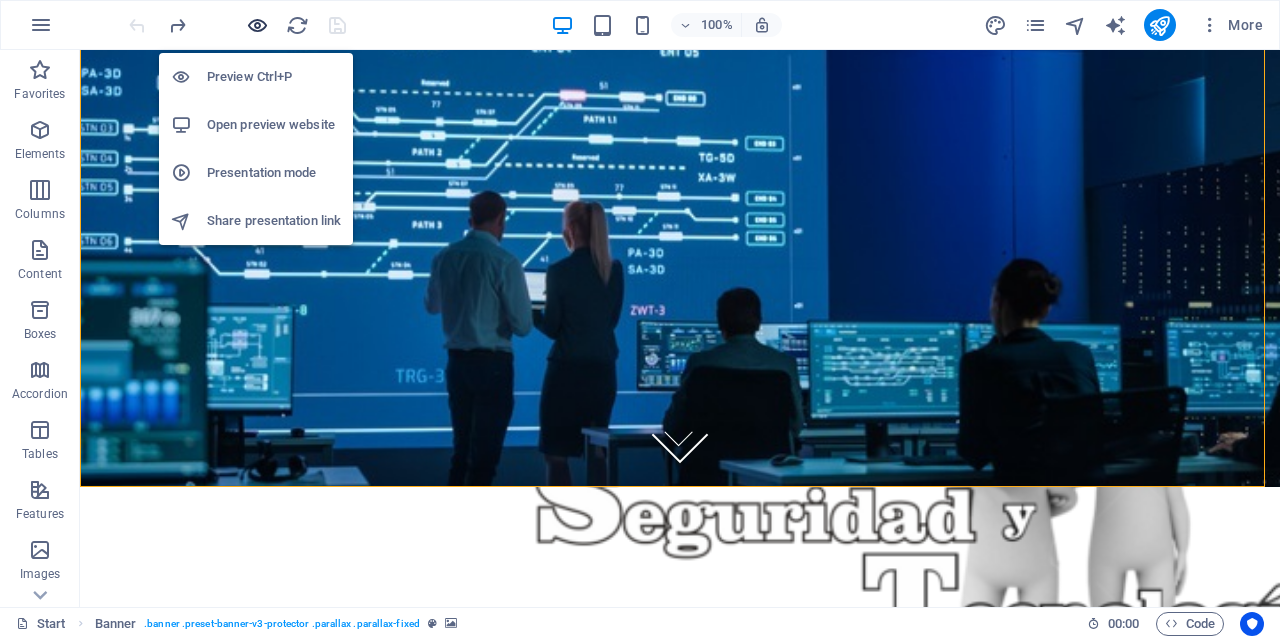 click at bounding box center (257, 25) 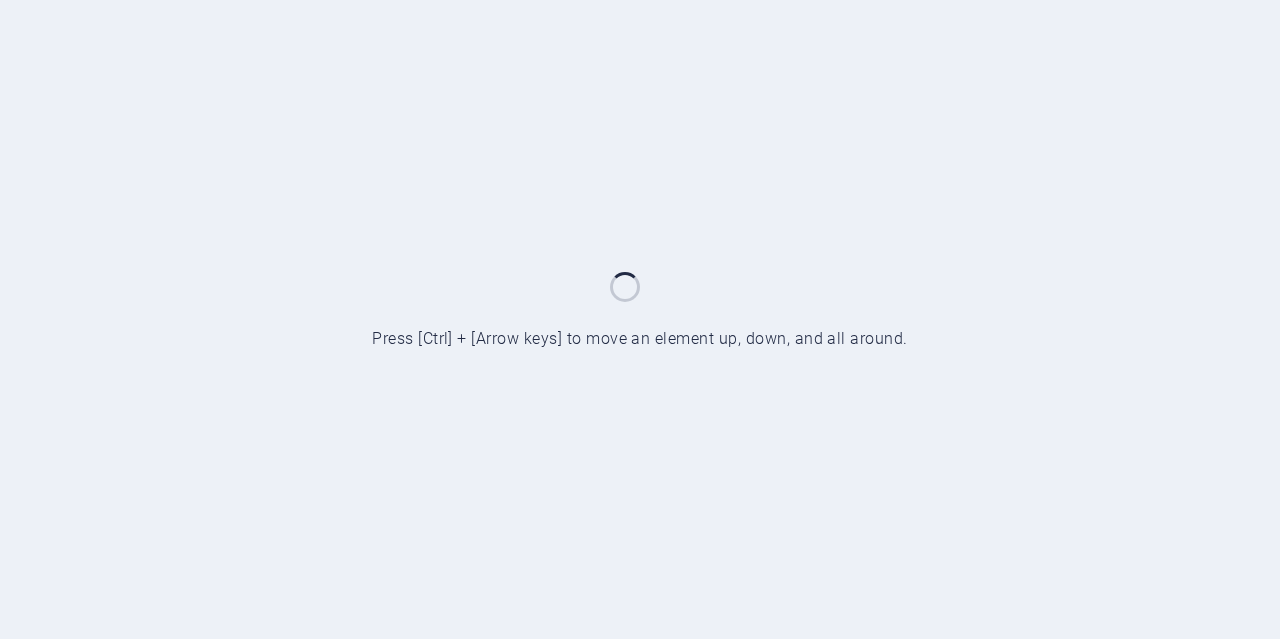 scroll, scrollTop: 0, scrollLeft: 0, axis: both 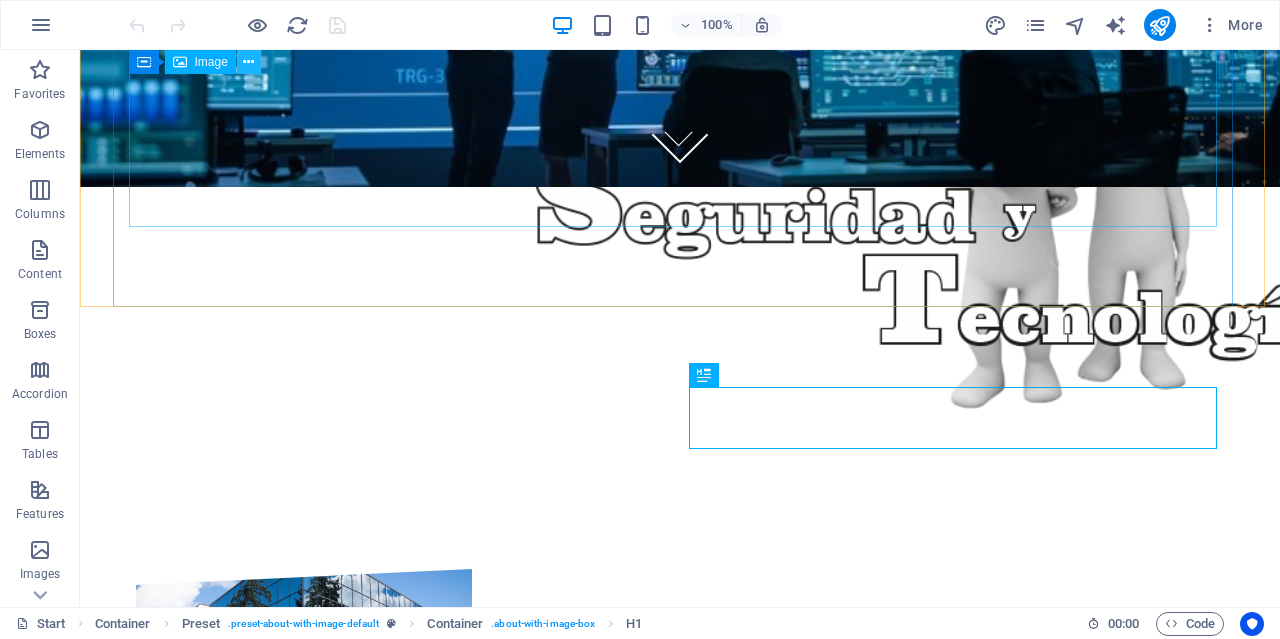 click at bounding box center [248, 62] 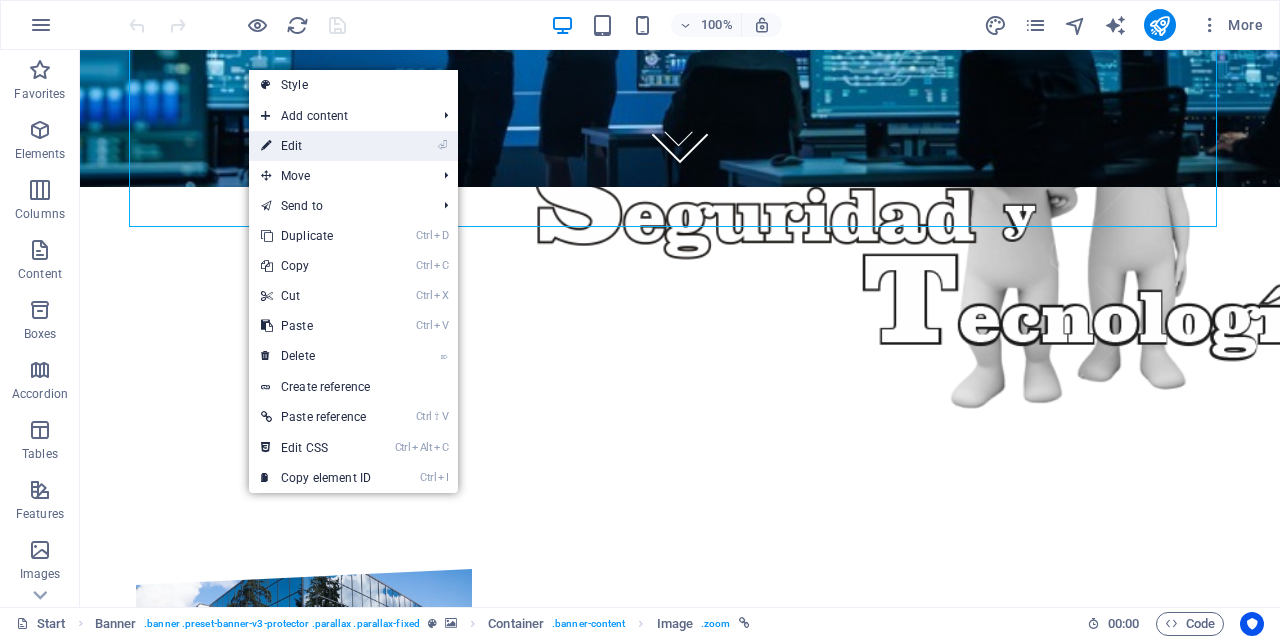 click on "⏎  Edit" at bounding box center (316, 146) 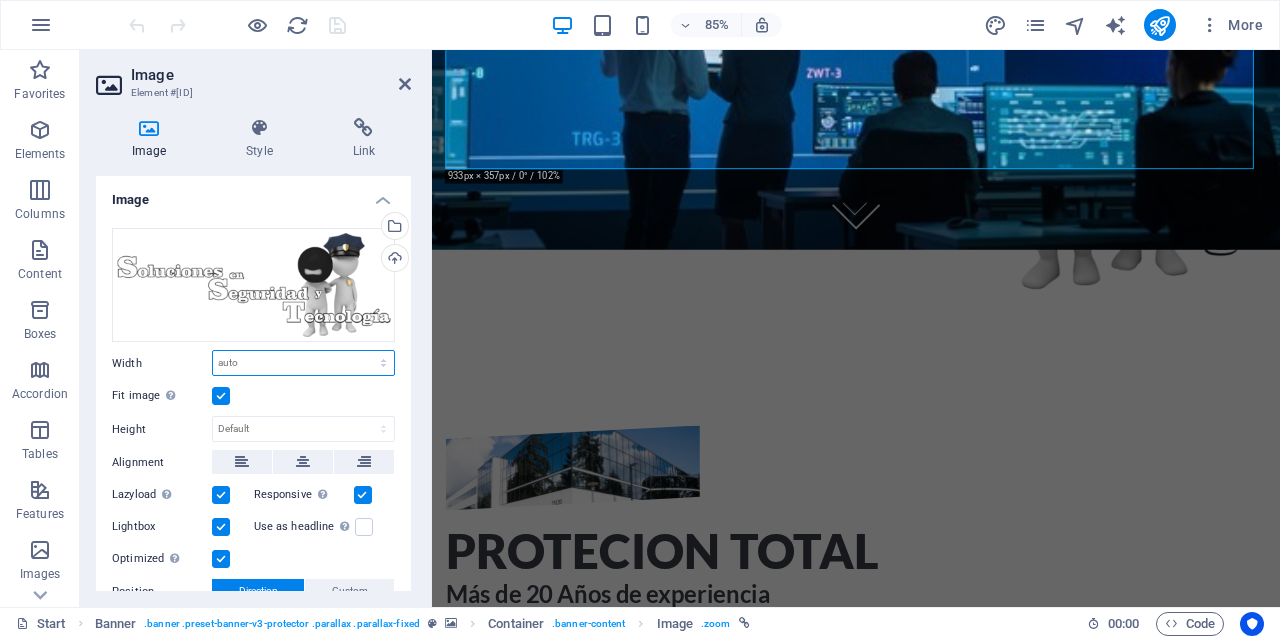 click on "Default auto px rem % em vh vw" at bounding box center [303, 363] 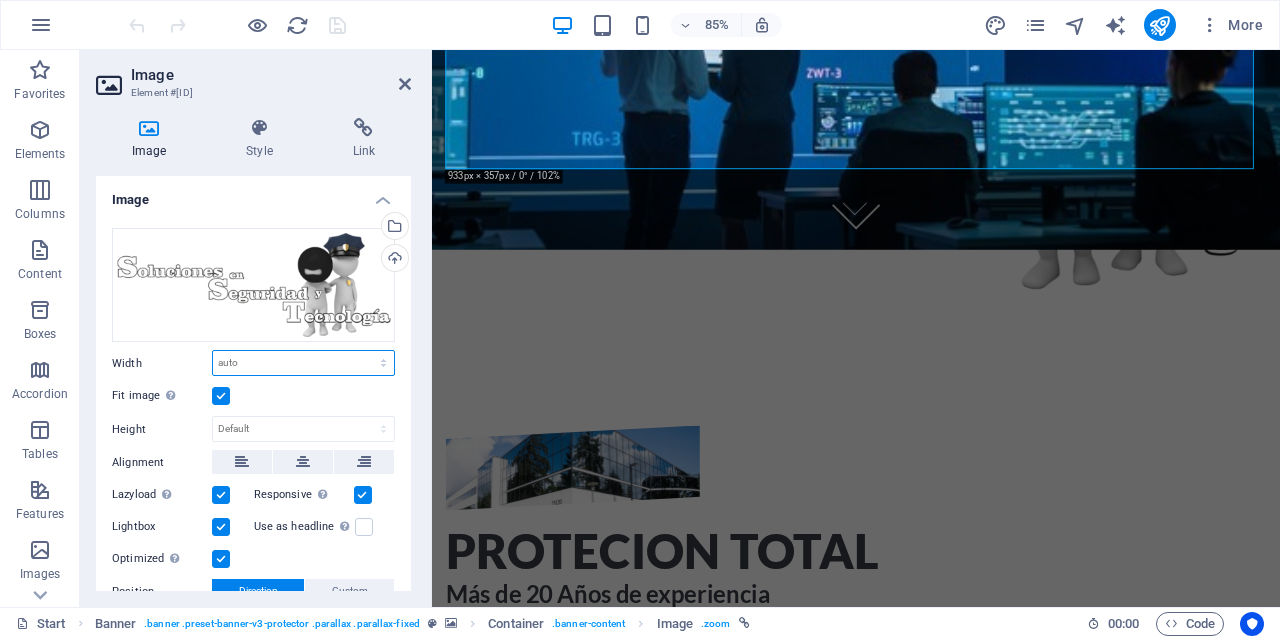 select on "%" 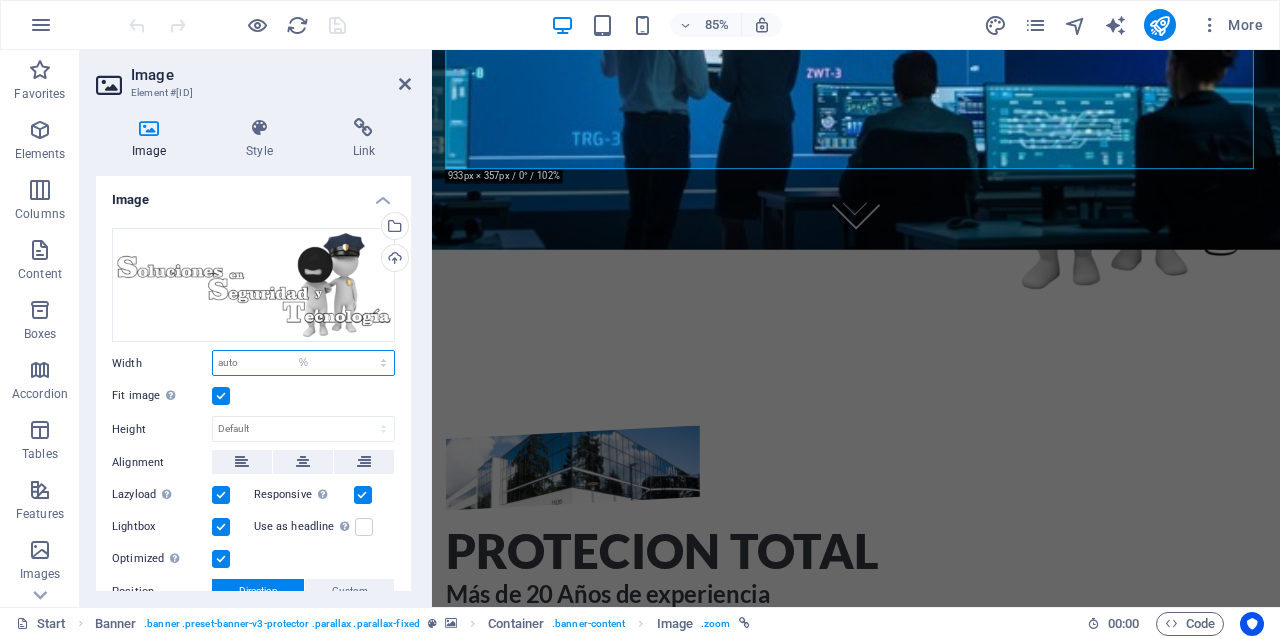 click on "Default auto px rem % em vh vw" at bounding box center [303, 363] 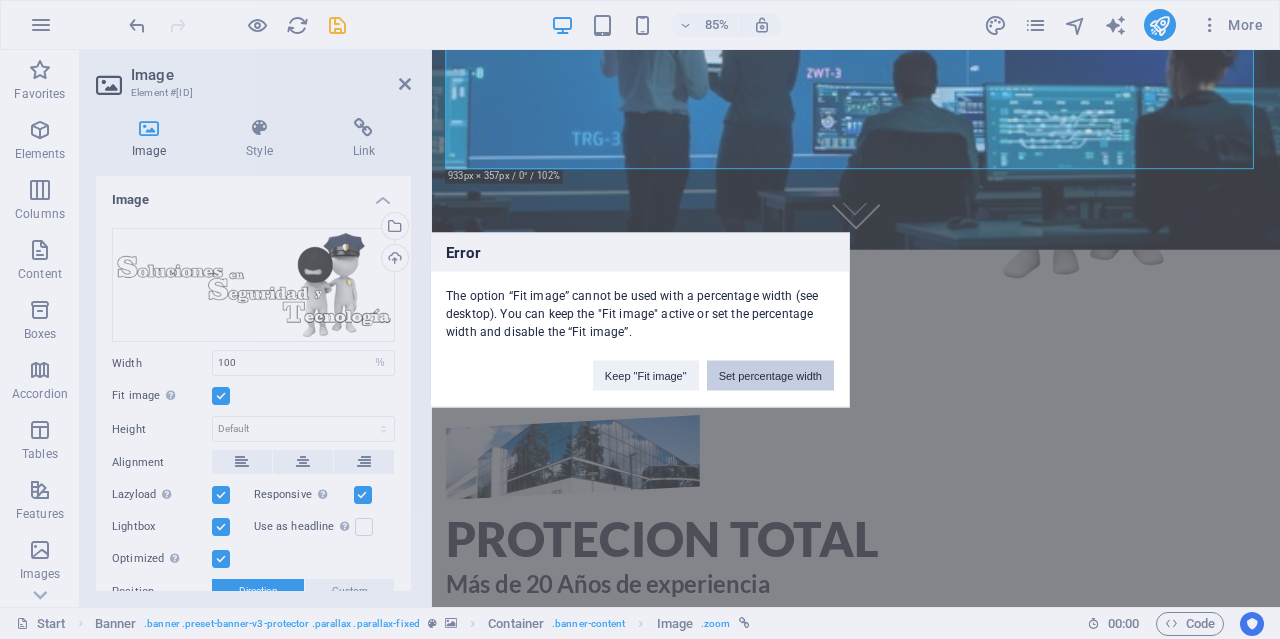click on "Set percentage width" at bounding box center (770, 375) 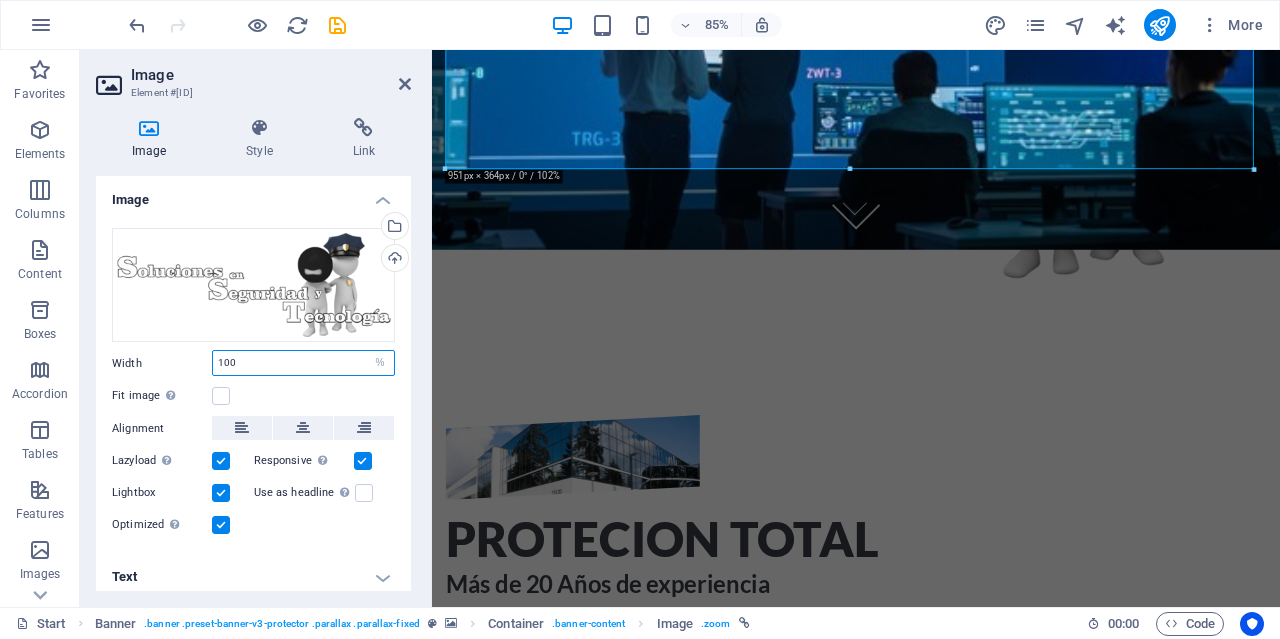 click on "100" at bounding box center (303, 363) 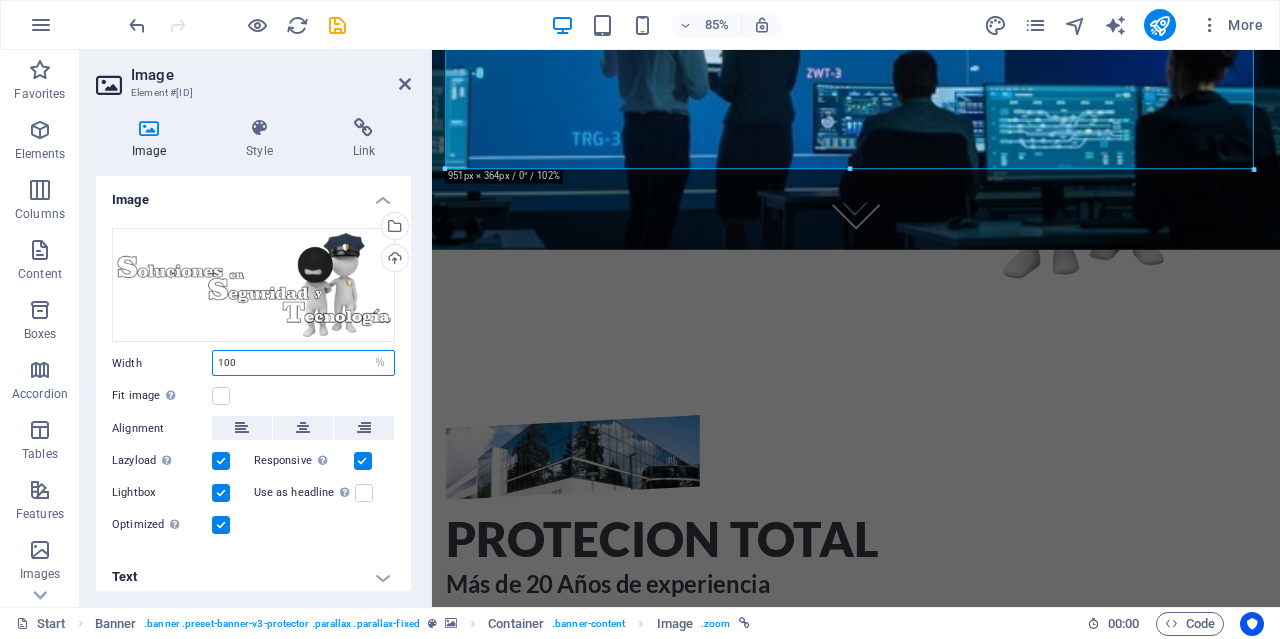 drag, startPoint x: 229, startPoint y: 361, endPoint x: 214, endPoint y: 363, distance: 15.132746 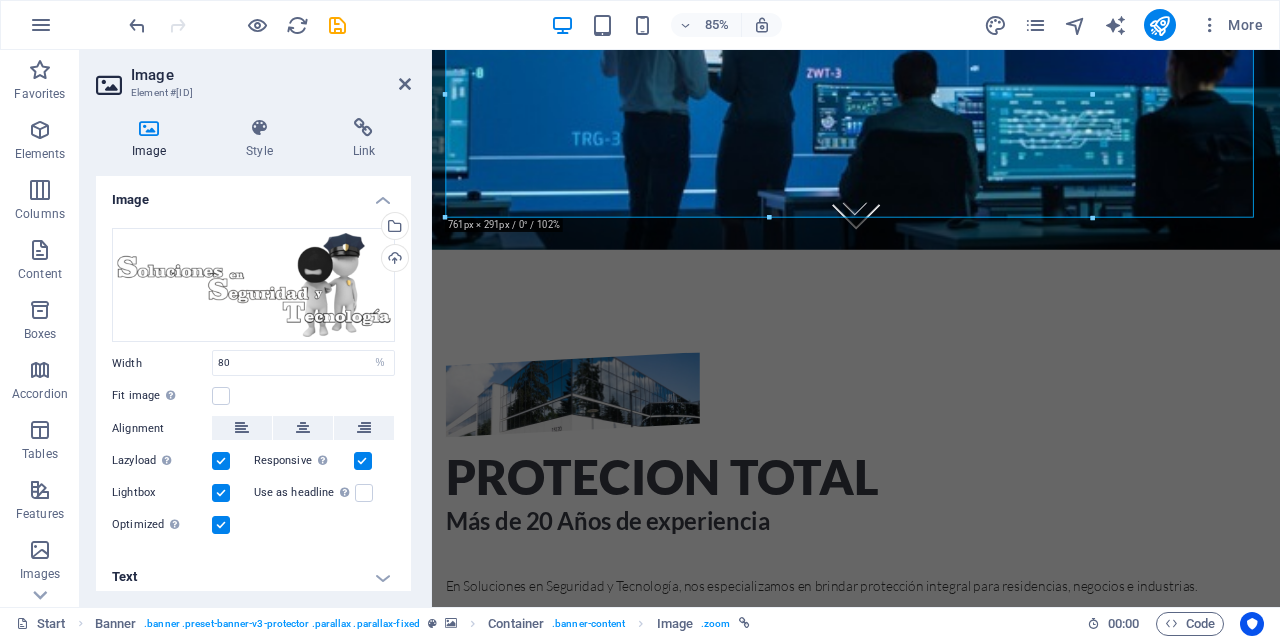 scroll, scrollTop: 90, scrollLeft: 0, axis: vertical 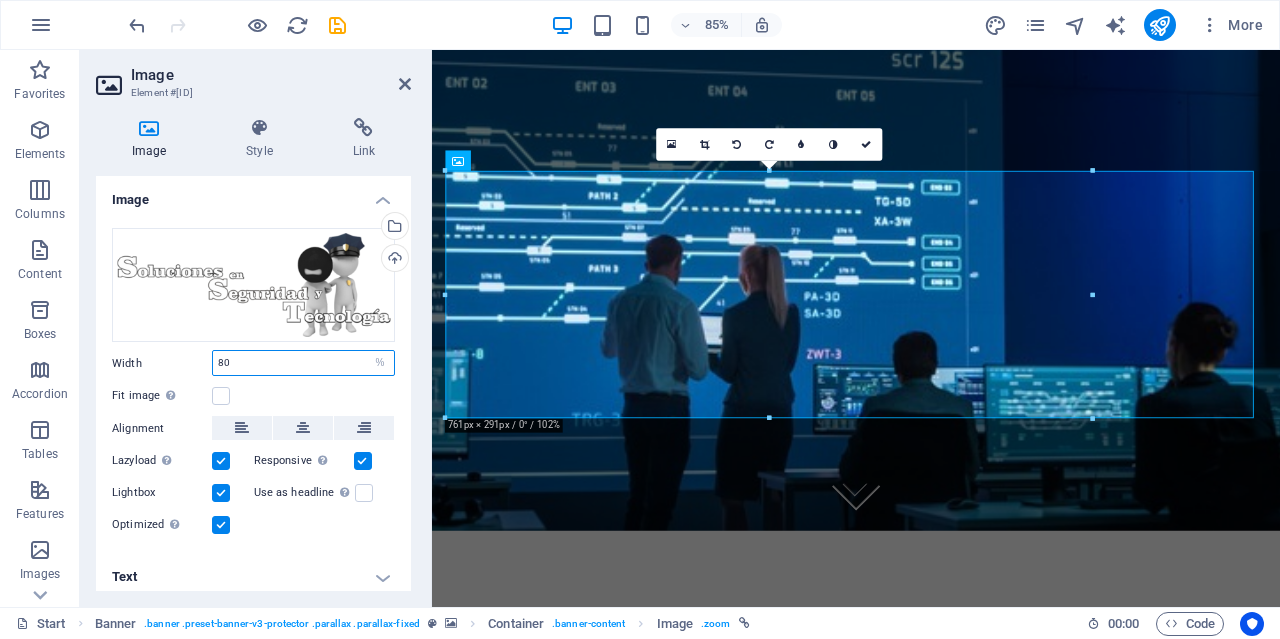 click on "80" at bounding box center [303, 363] 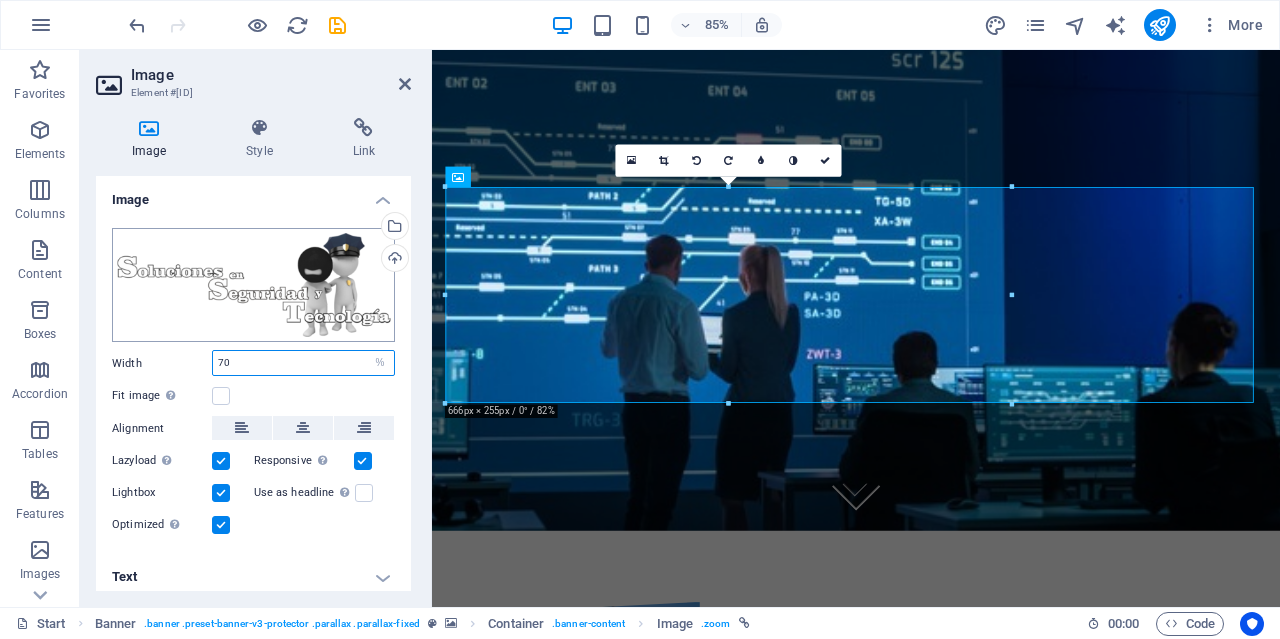type on "70" 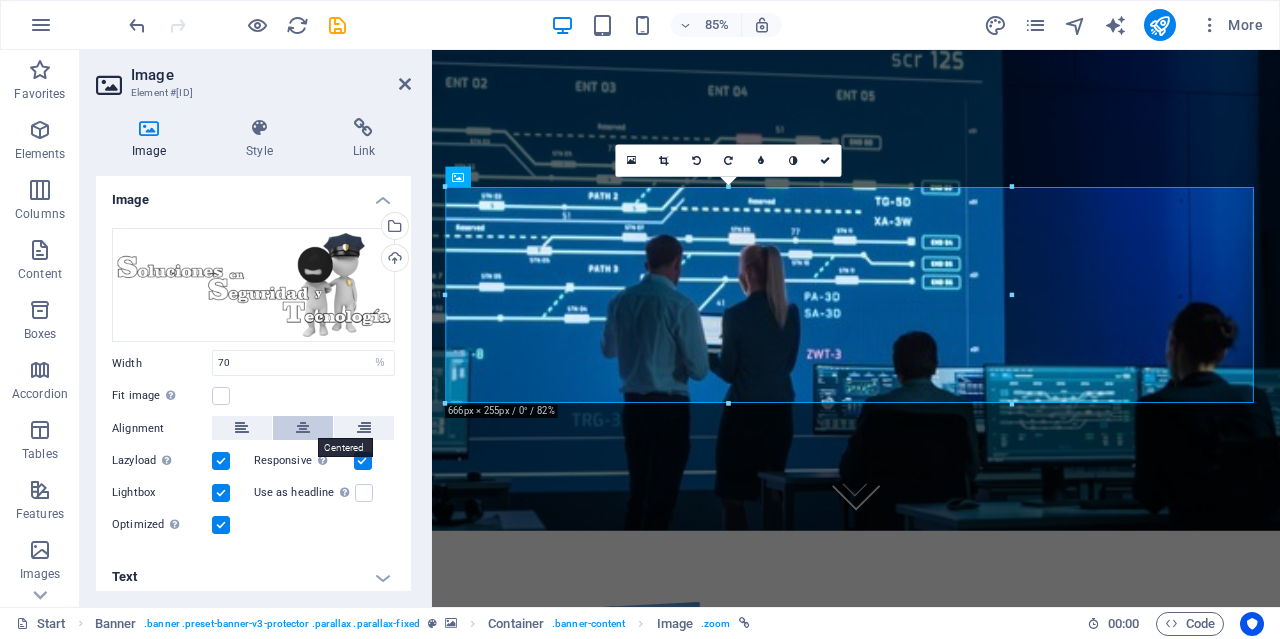click at bounding box center (303, 428) 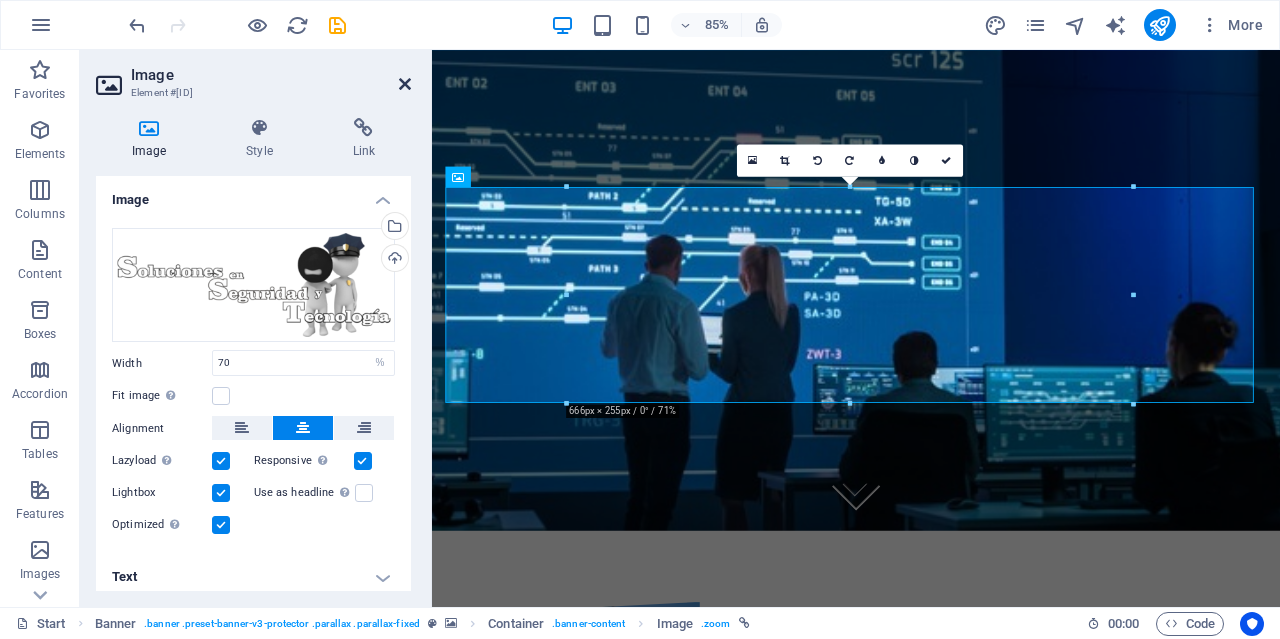 click at bounding box center (405, 84) 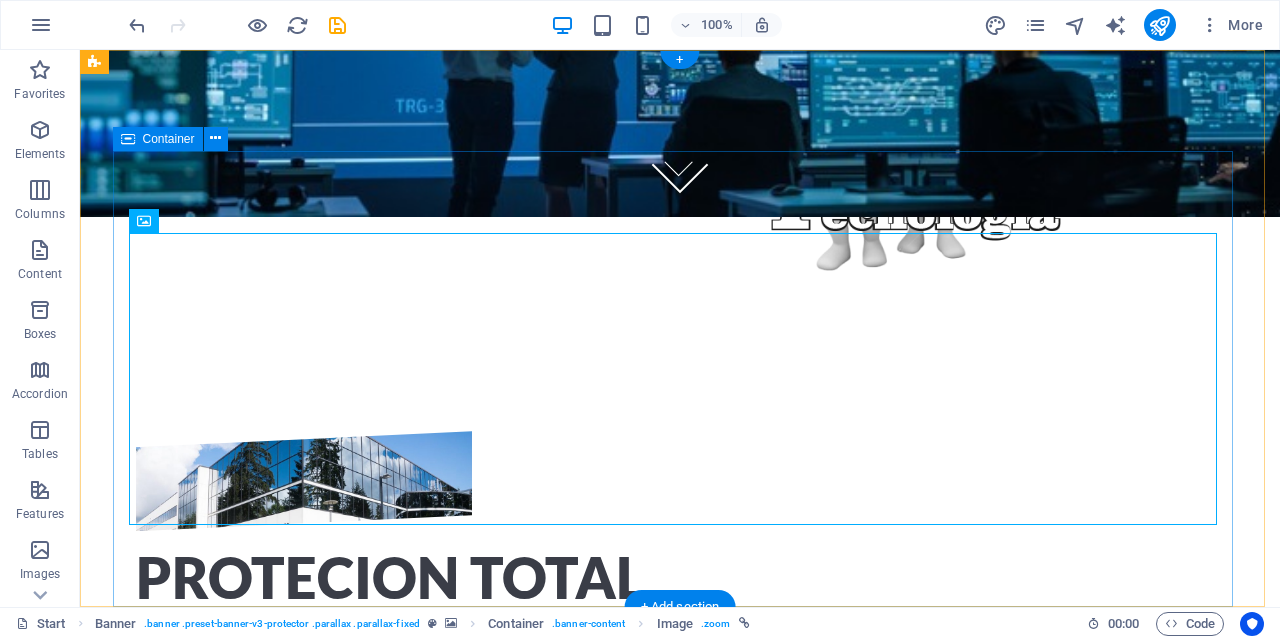 scroll, scrollTop: 0, scrollLeft: 0, axis: both 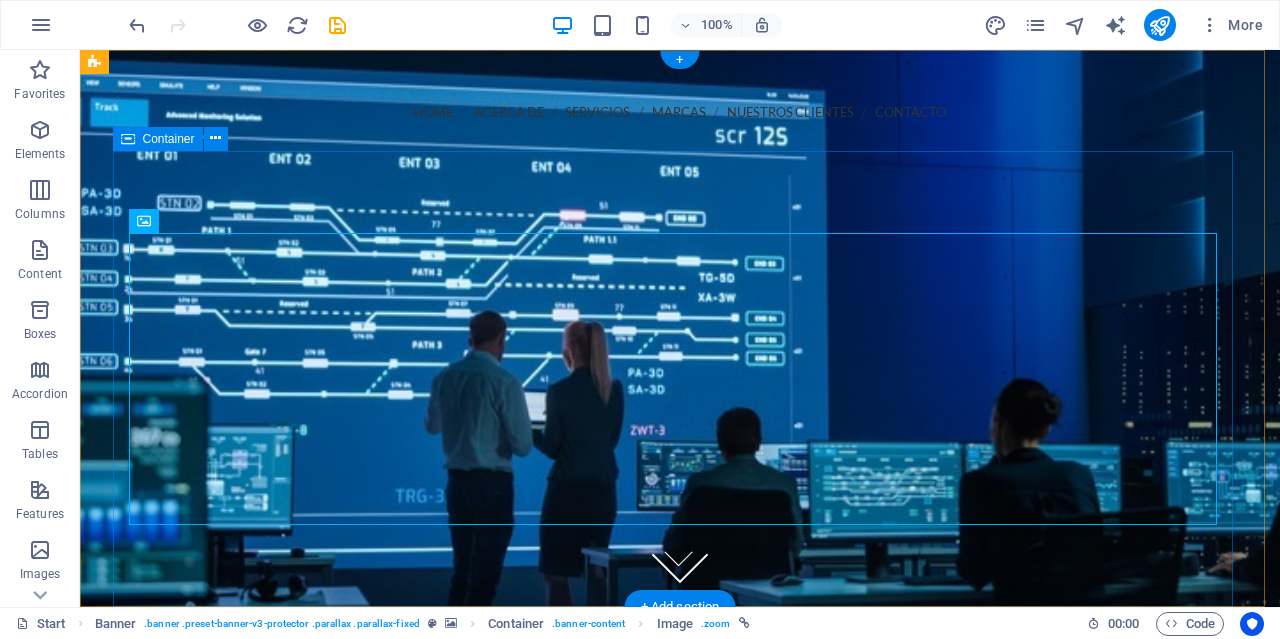 click at bounding box center [680, 515] 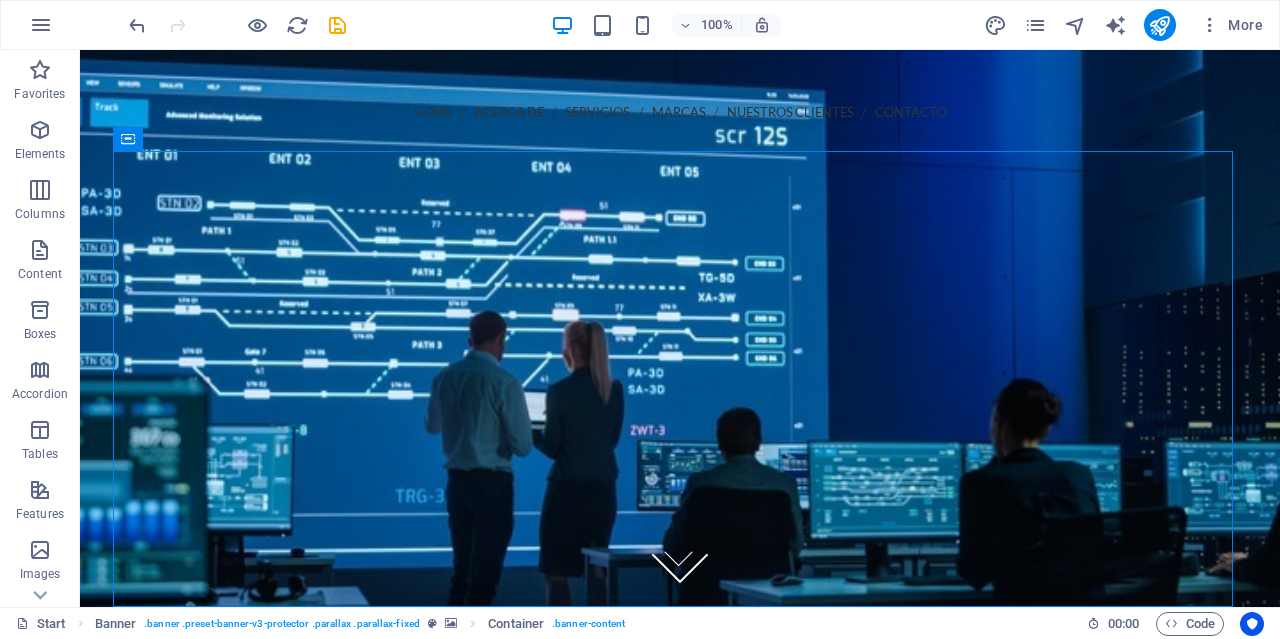 click at bounding box center [680, 328] 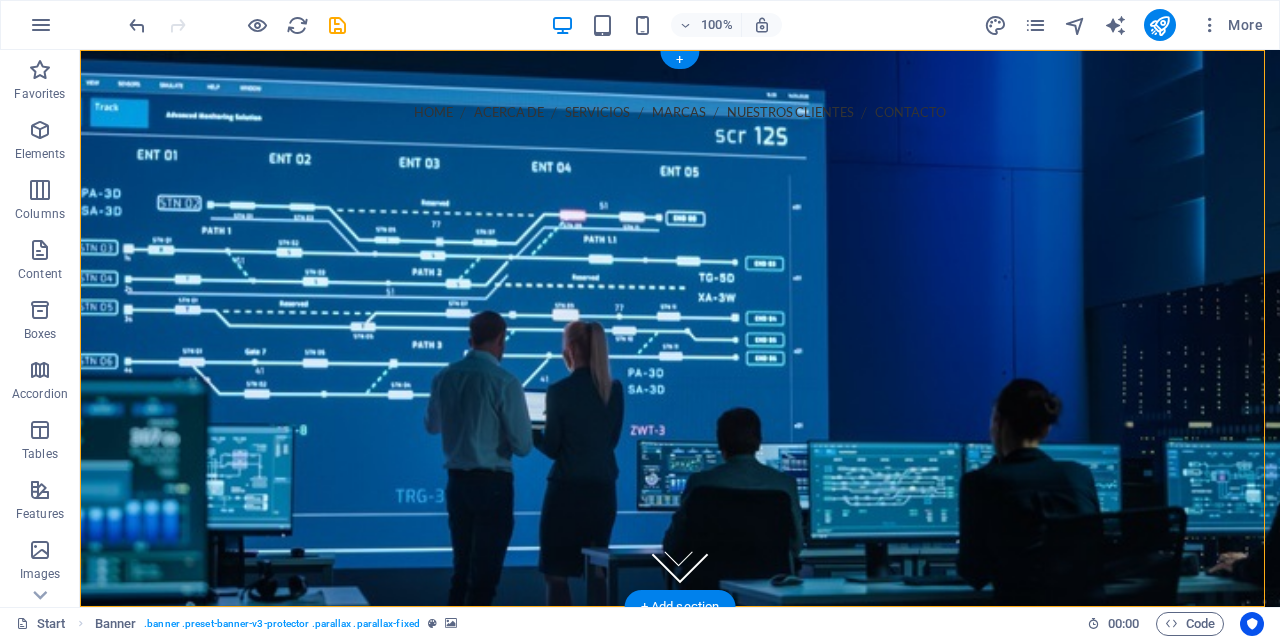 drag, startPoint x: 89, startPoint y: 174, endPoint x: 1359, endPoint y: 686, distance: 1369.3225 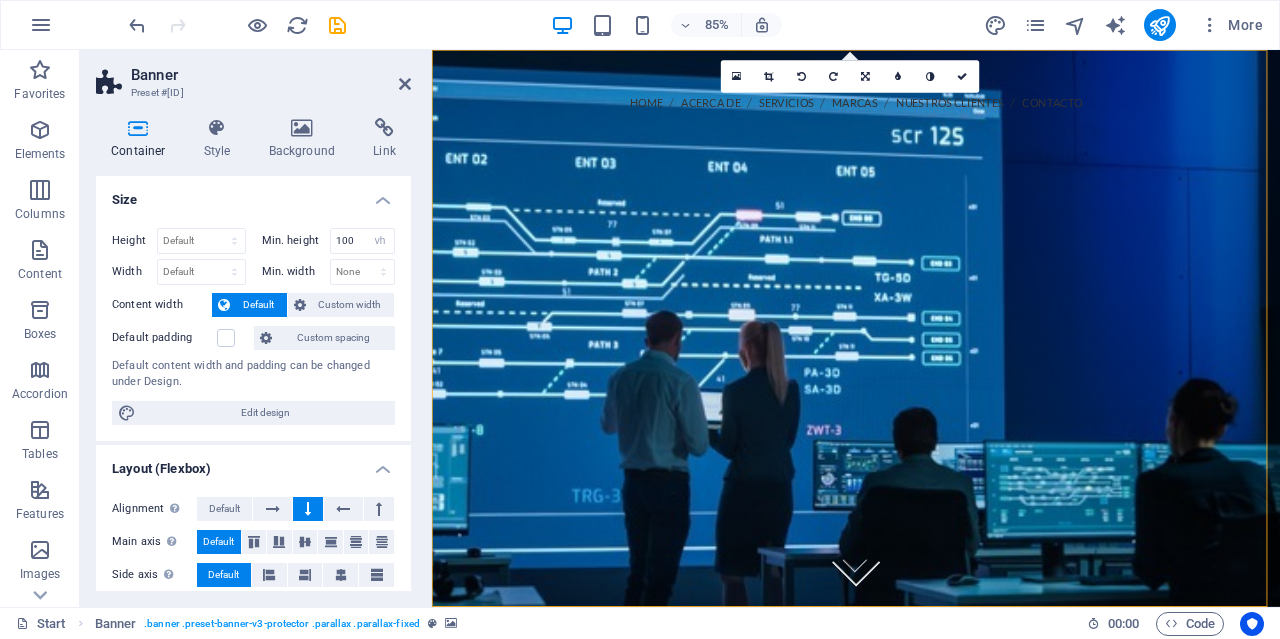 click at bounding box center (302, 128) 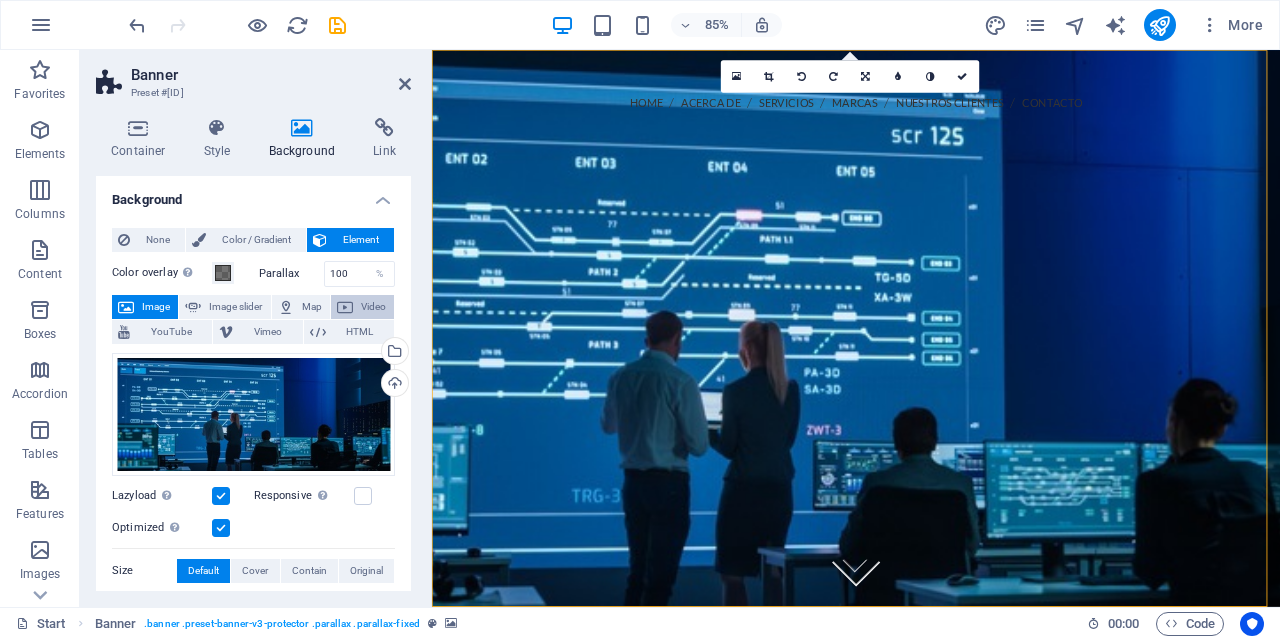 click on "Video" at bounding box center [373, 307] 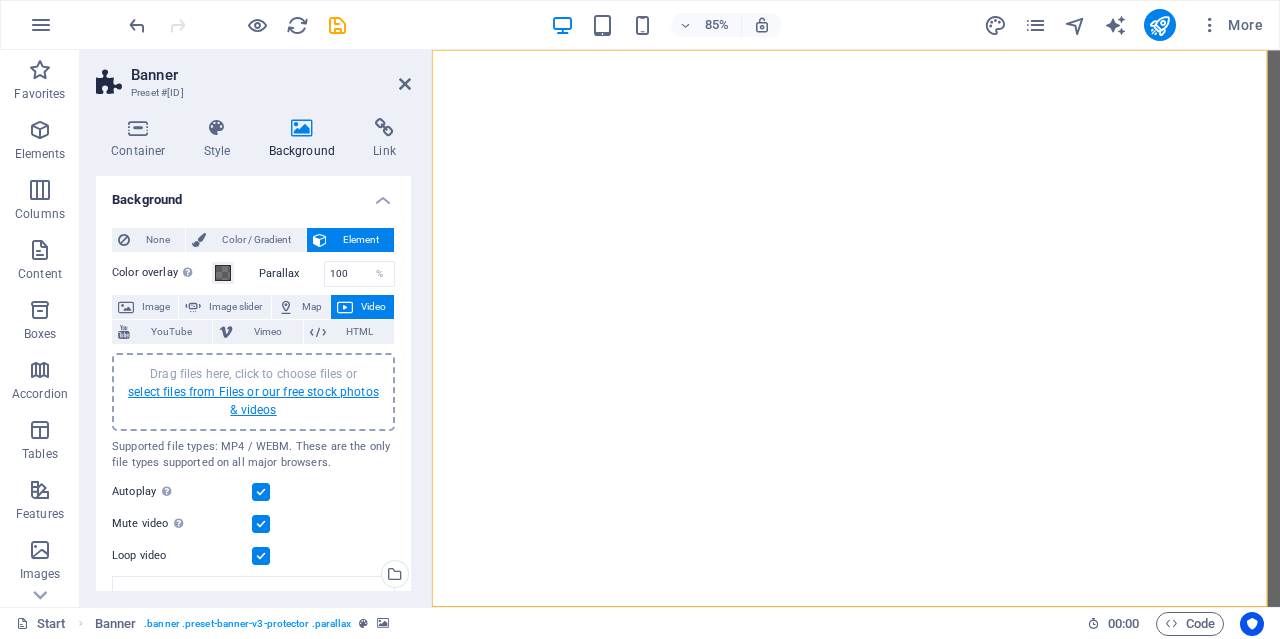 click on "select files from Files or our free stock photos & videos" at bounding box center (253, 401) 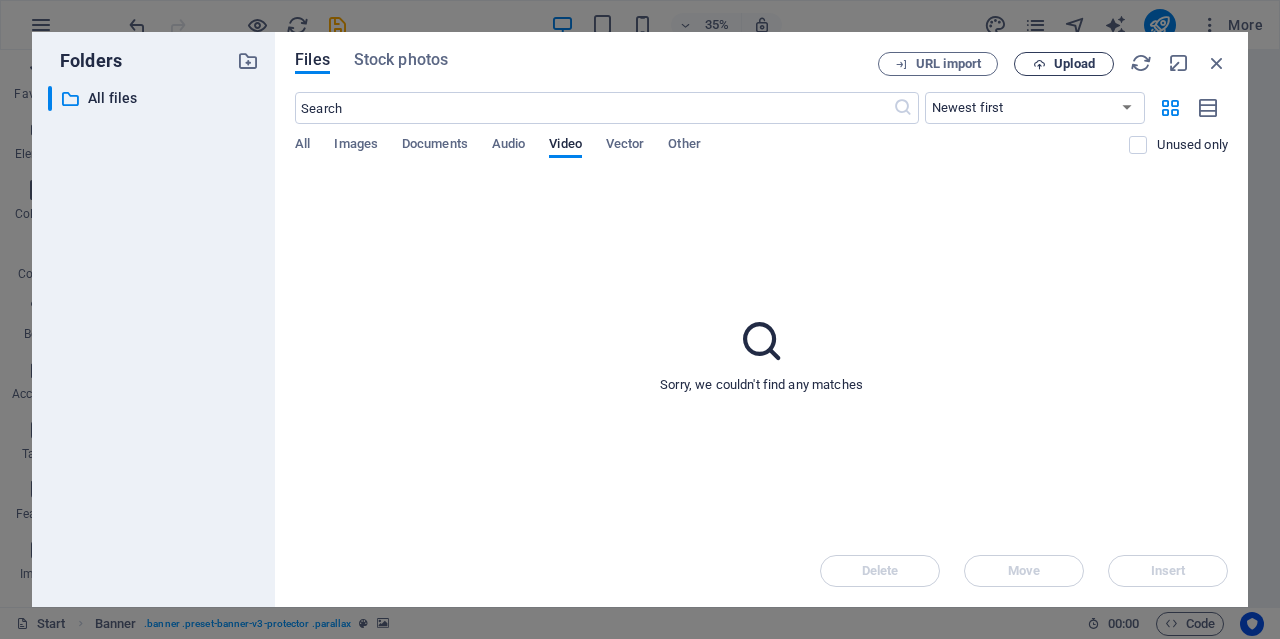 click on "Upload" at bounding box center [1074, 64] 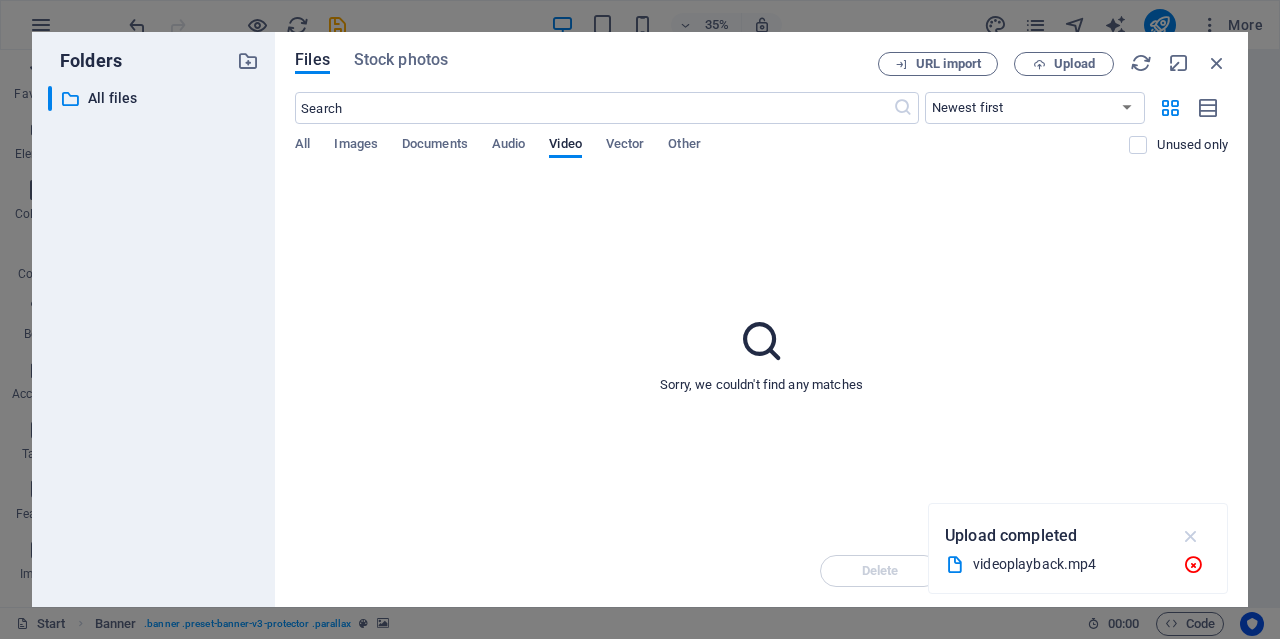 click at bounding box center (1191, 536) 